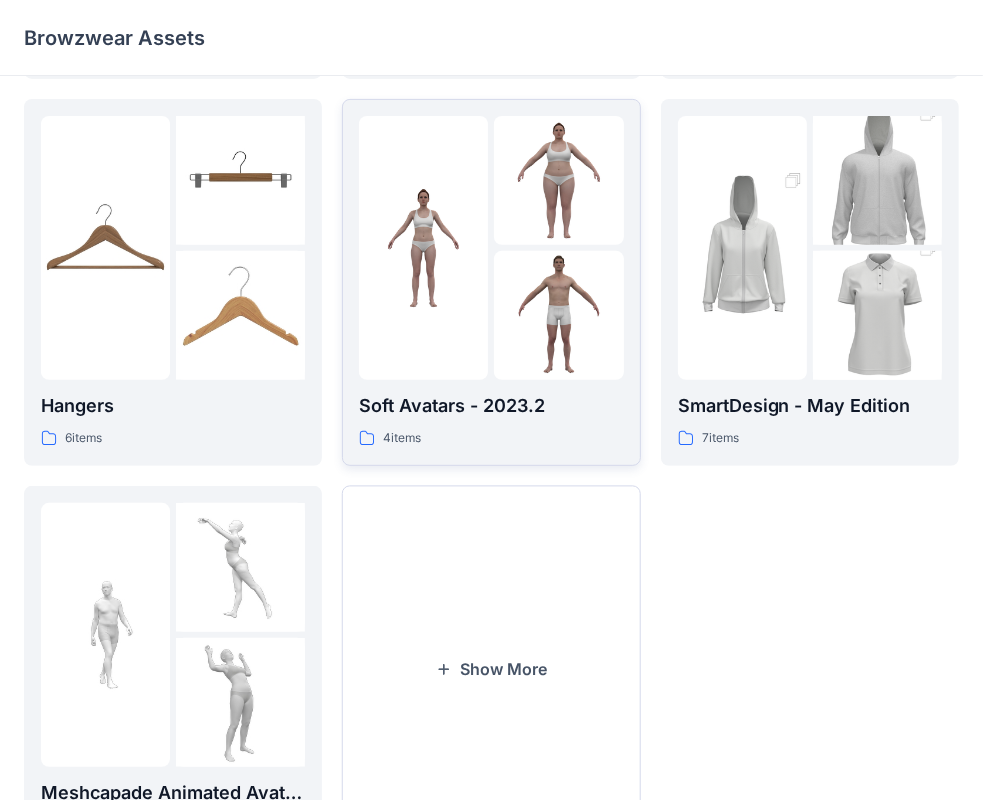 scroll, scrollTop: 400, scrollLeft: 0, axis: vertical 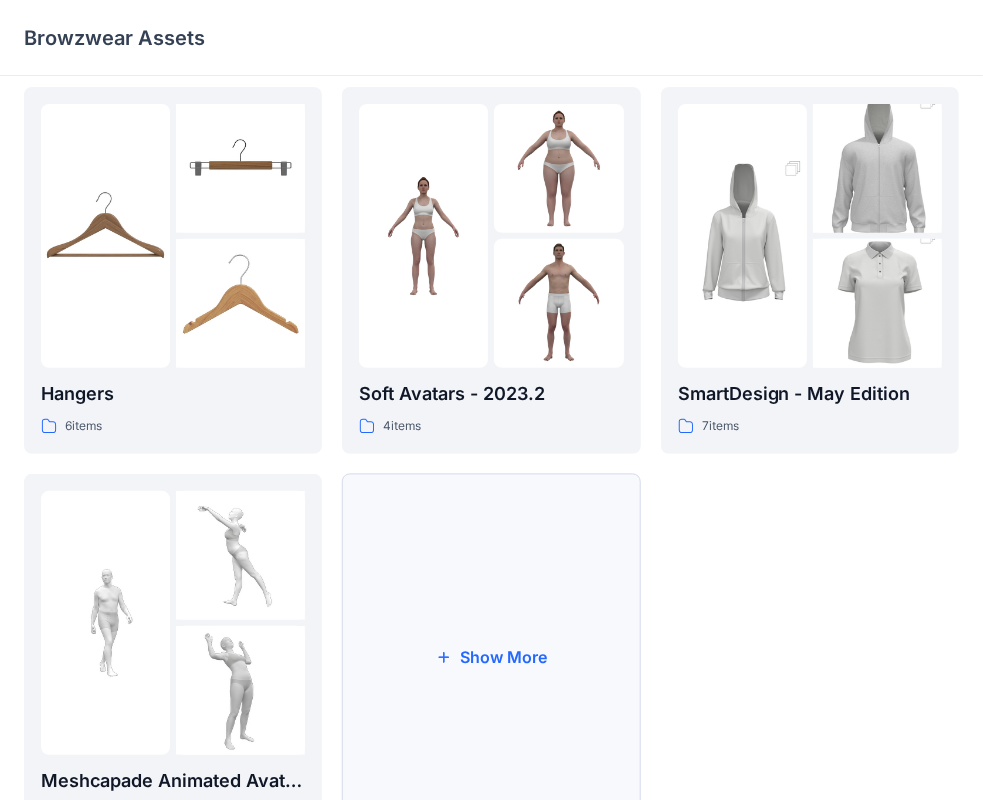 click on "Show More" at bounding box center [491, 657] 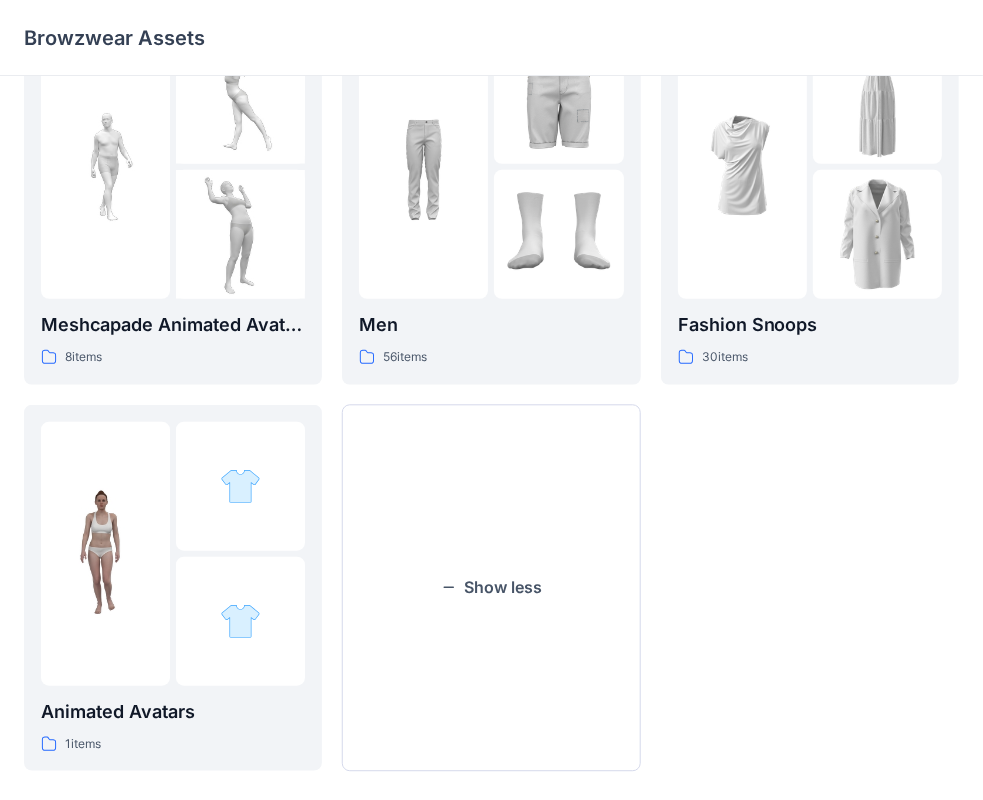 scroll, scrollTop: 884, scrollLeft: 0, axis: vertical 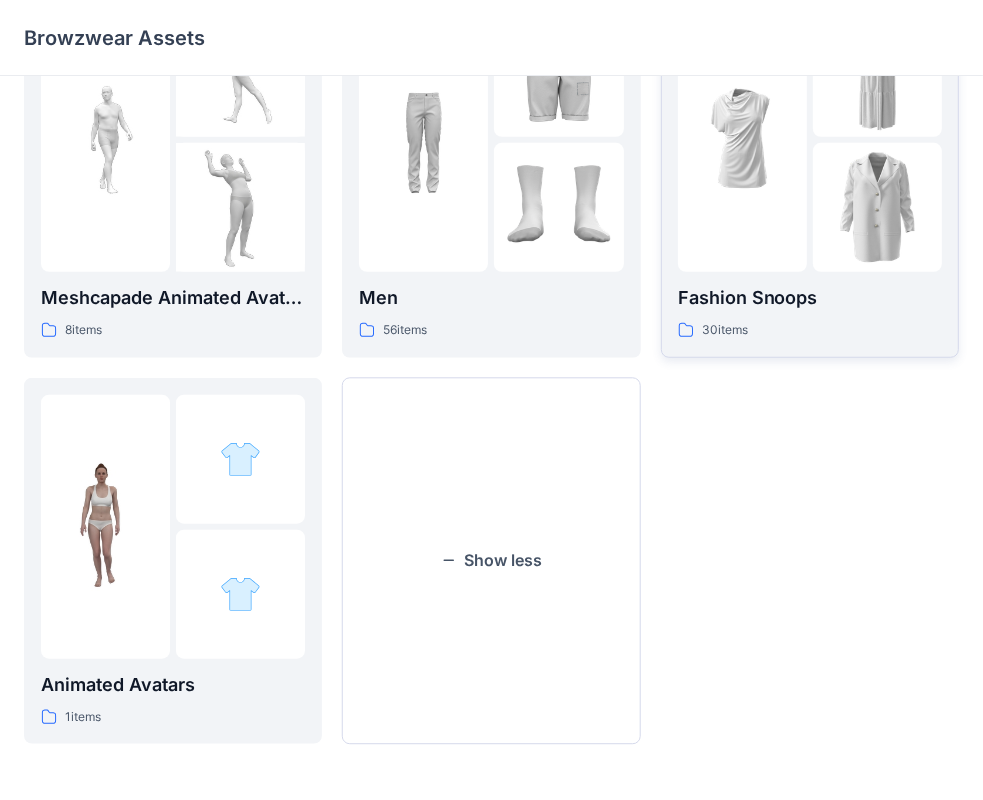 click at bounding box center (742, 140) 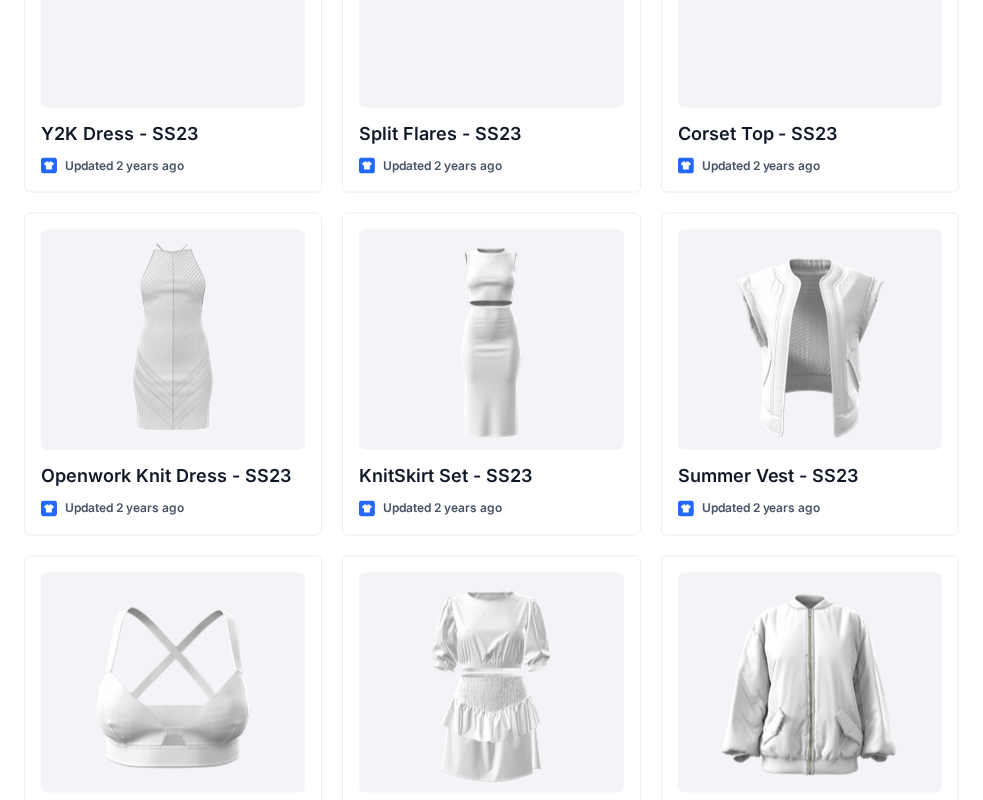 scroll, scrollTop: 1625, scrollLeft: 0, axis: vertical 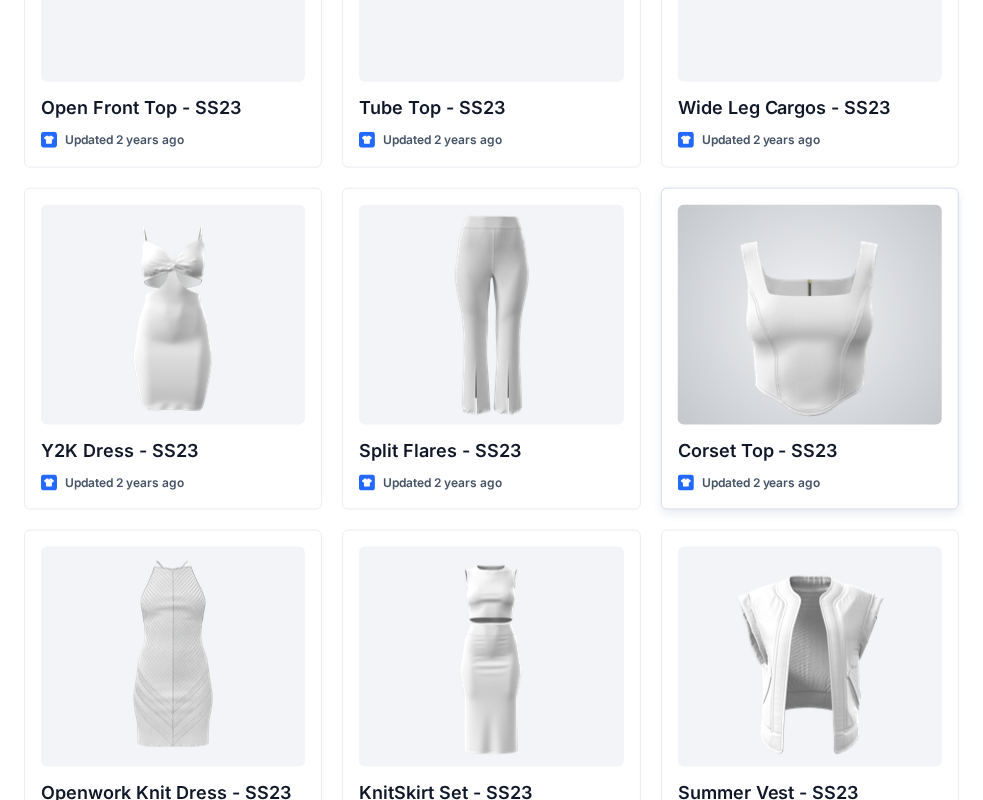 click at bounding box center (810, 315) 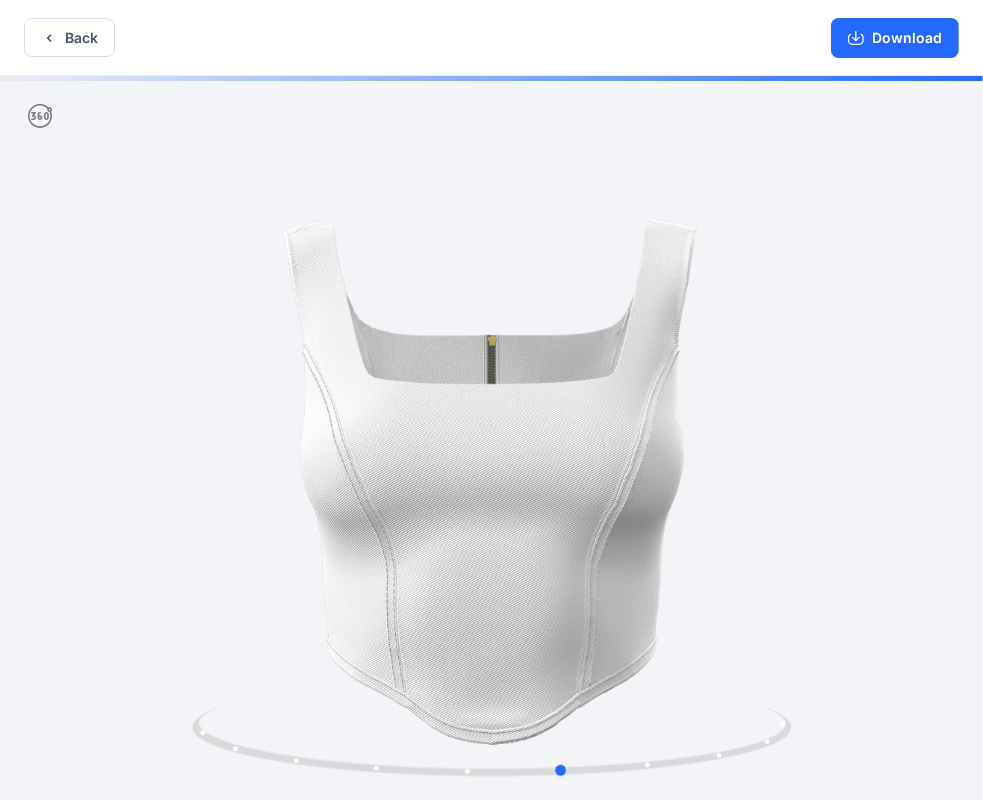 drag, startPoint x: 643, startPoint y: 546, endPoint x: 120, endPoint y: 619, distance: 528.07007 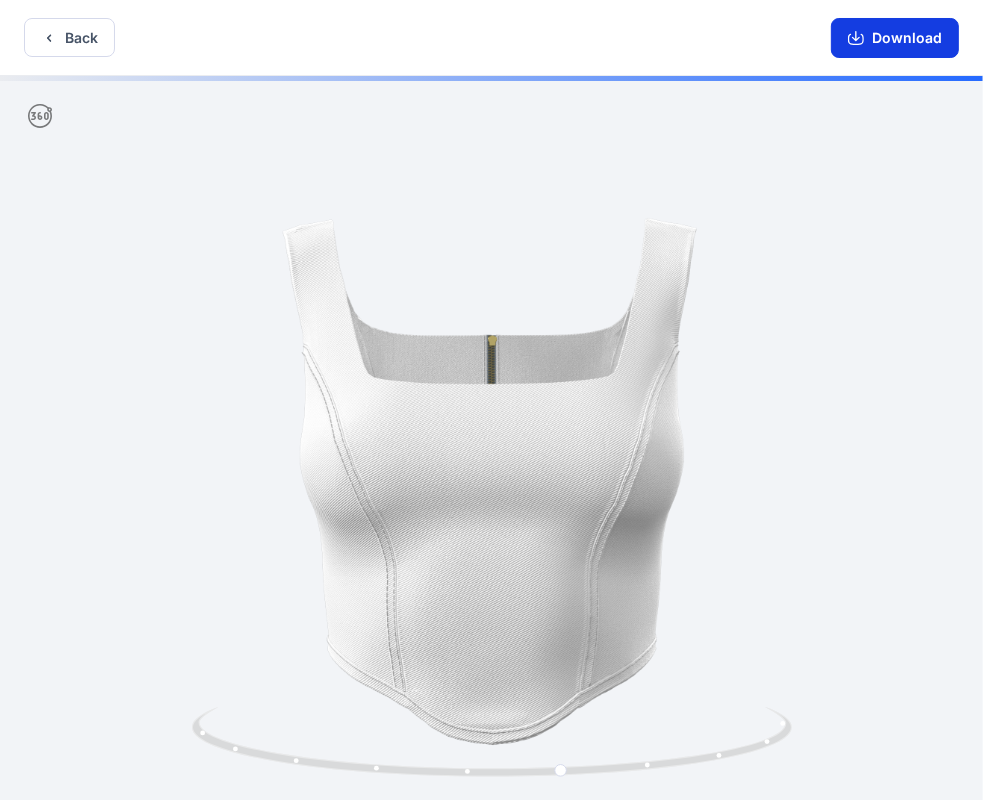 click on "Download" at bounding box center (895, 38) 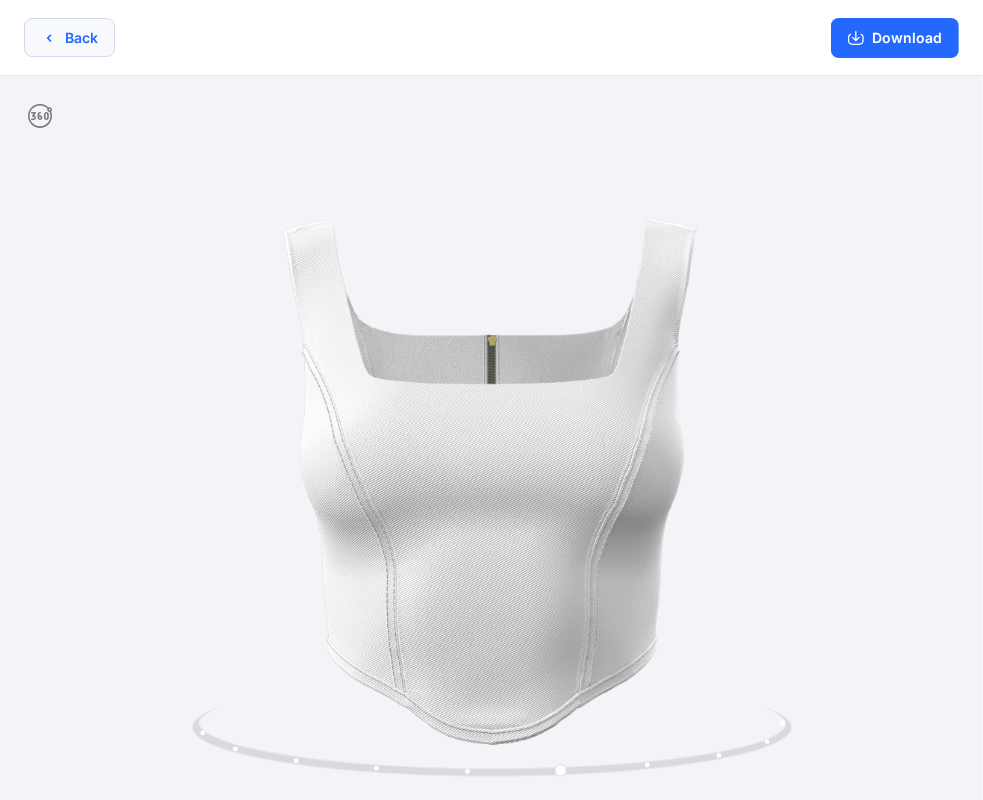 click on "Back" at bounding box center [69, 37] 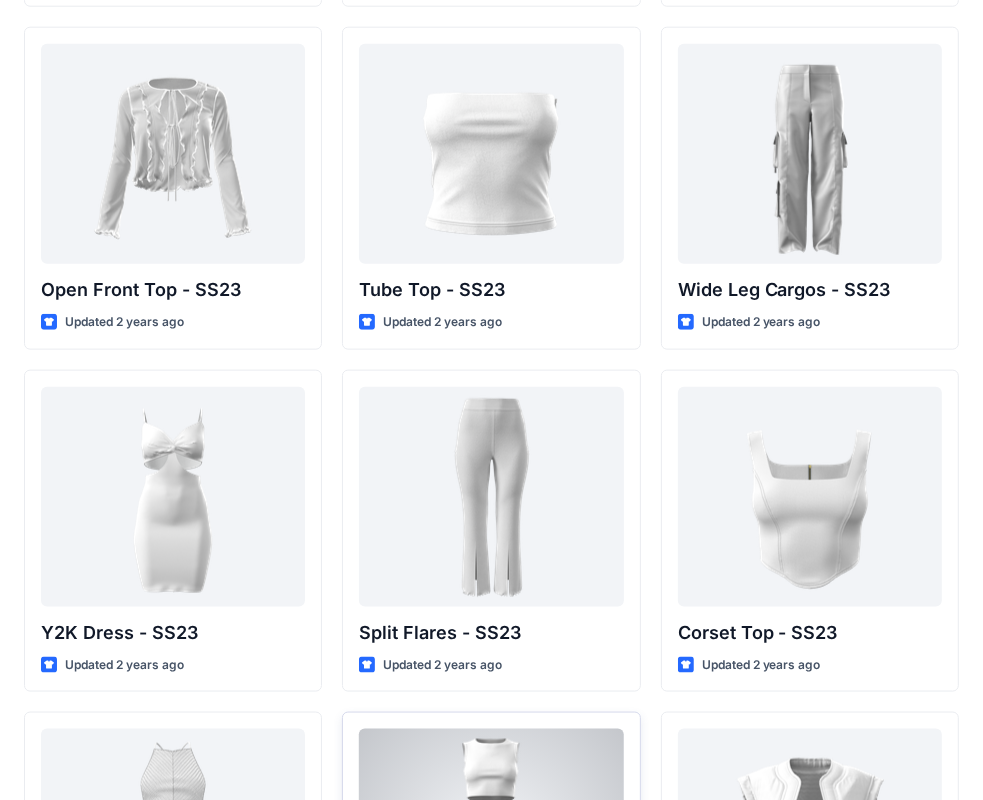 scroll, scrollTop: 1225, scrollLeft: 0, axis: vertical 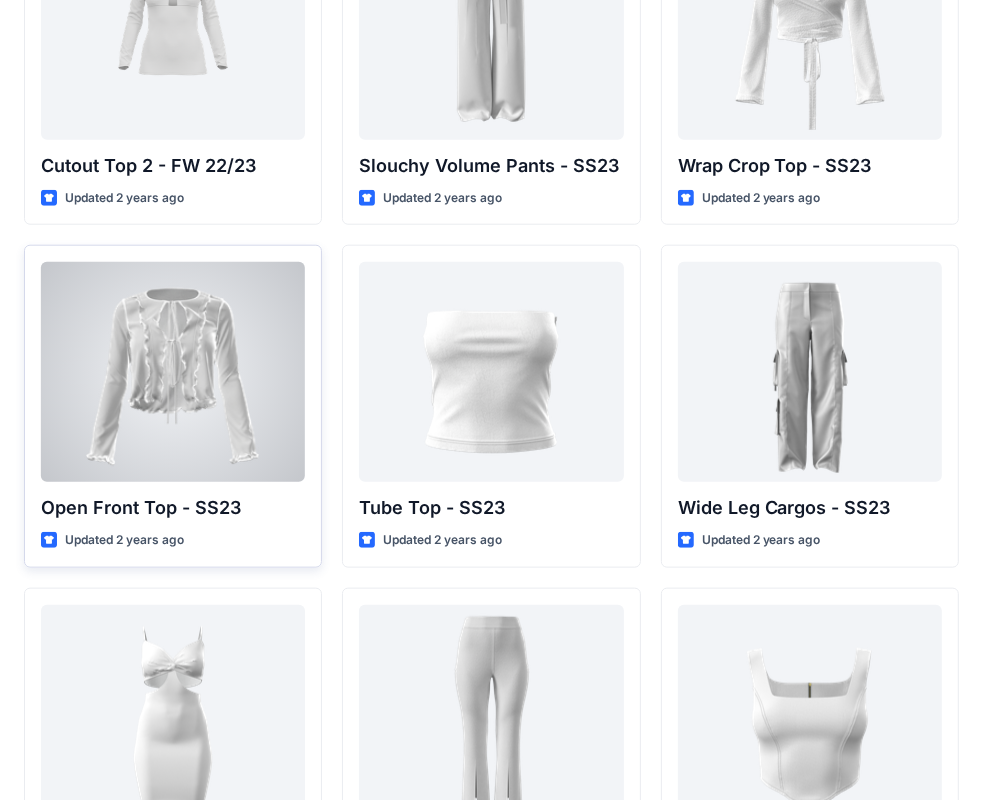click at bounding box center [173, 372] 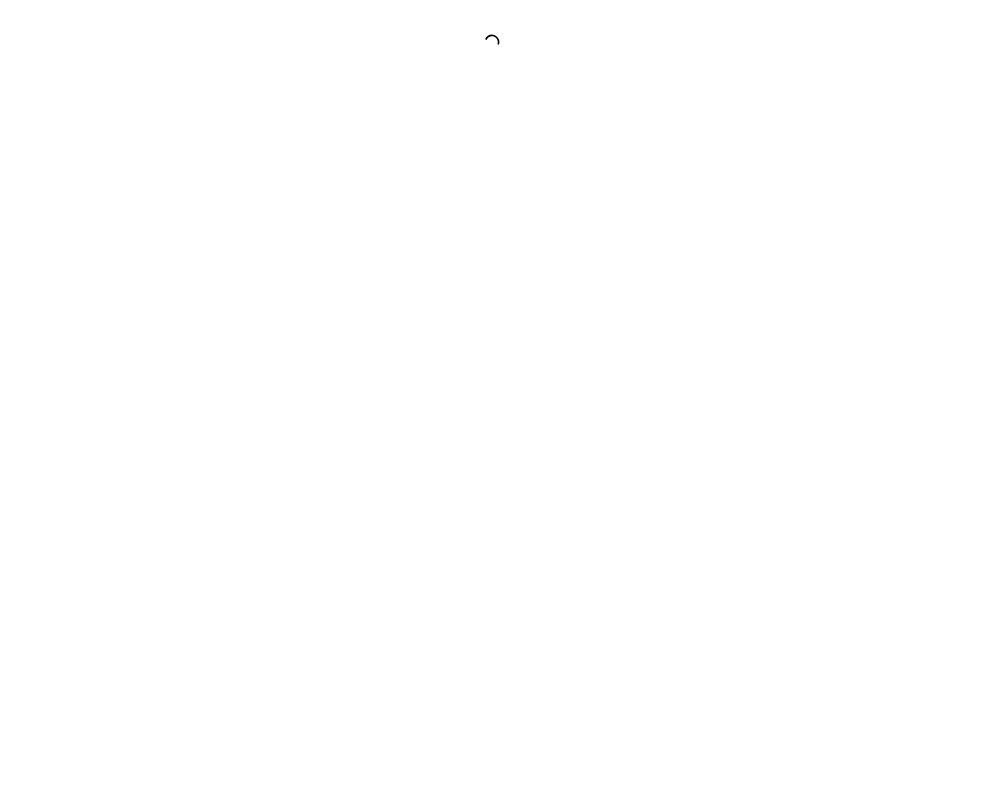 scroll, scrollTop: 0, scrollLeft: 0, axis: both 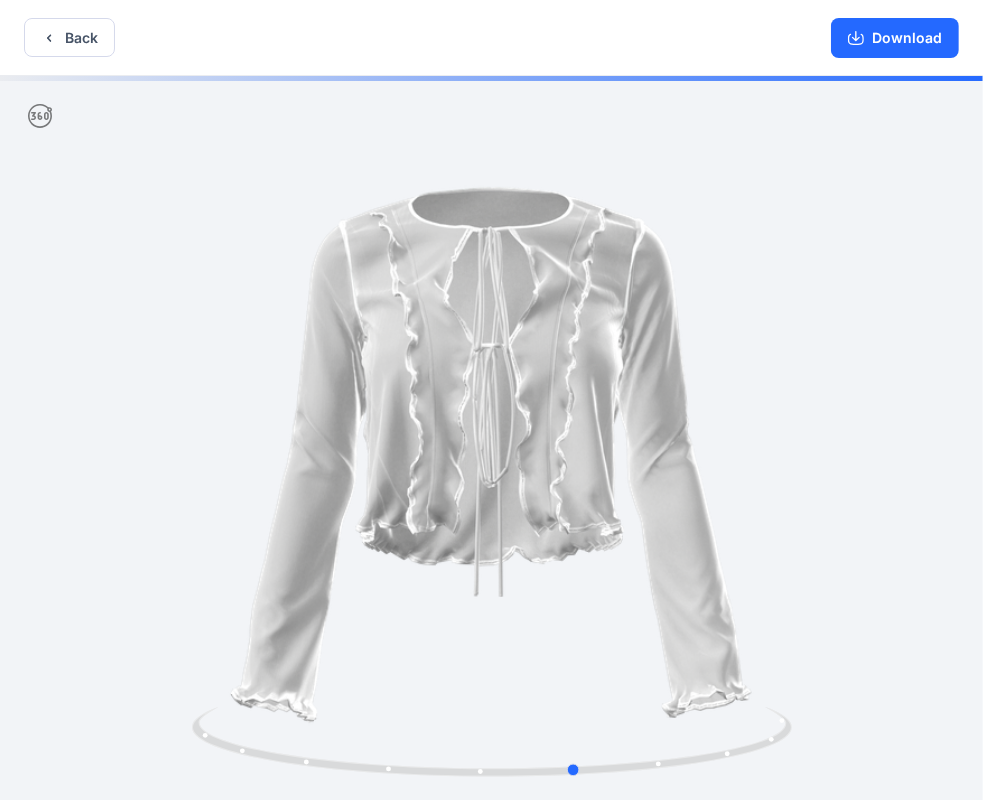 drag, startPoint x: 356, startPoint y: 535, endPoint x: 441, endPoint y: 523, distance: 85.84288 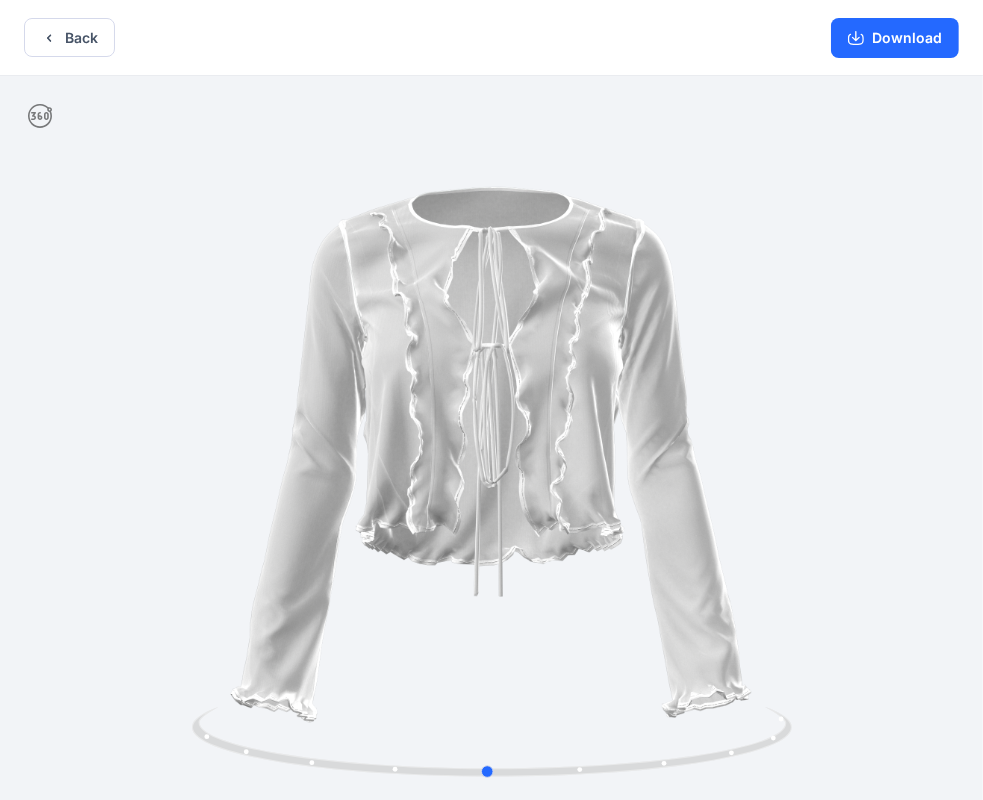 drag, startPoint x: 659, startPoint y: 418, endPoint x: 570, endPoint y: 430, distance: 89.80534 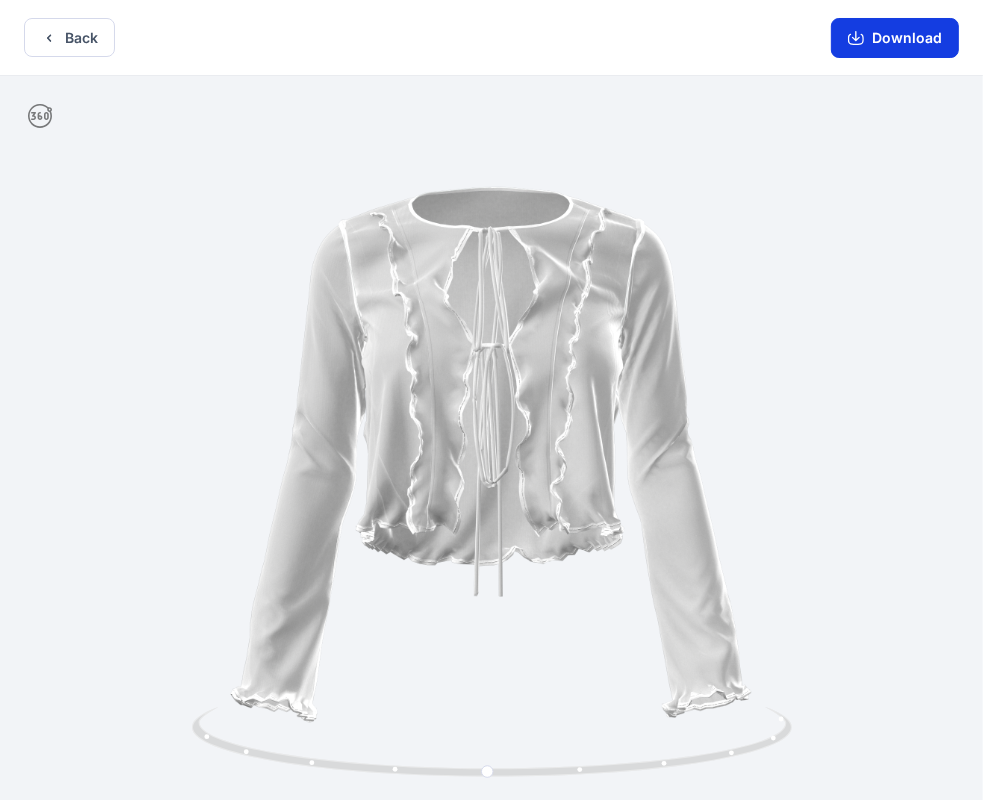 click on "Download" at bounding box center (895, 38) 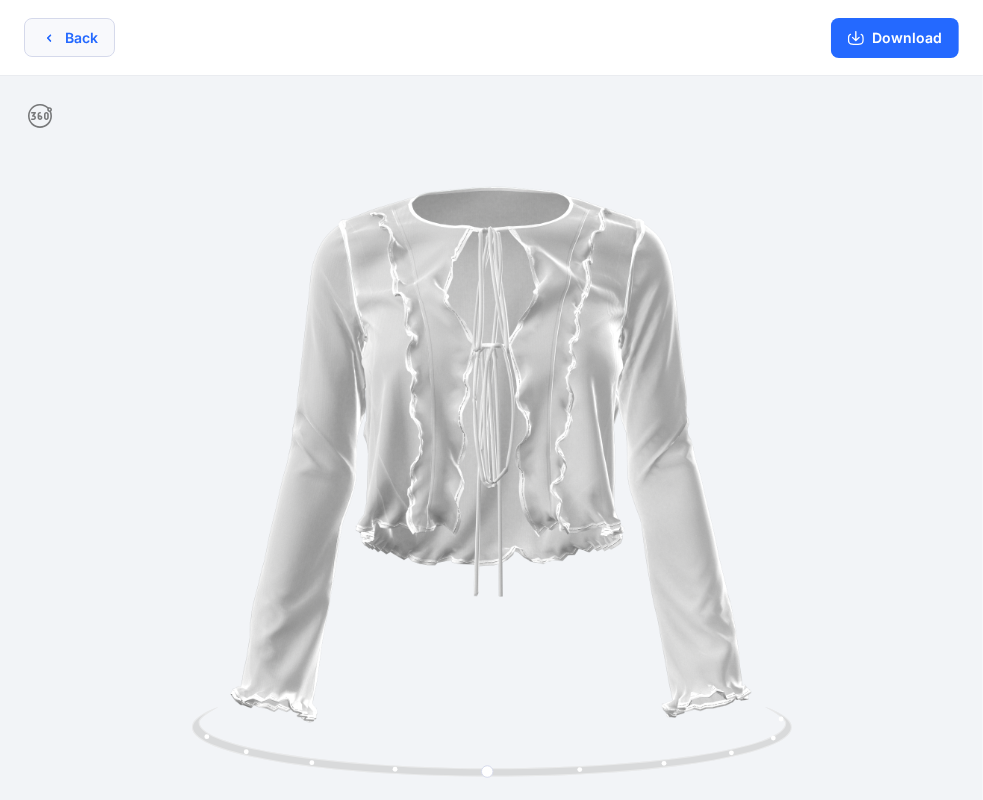 click on "Back" at bounding box center (69, 37) 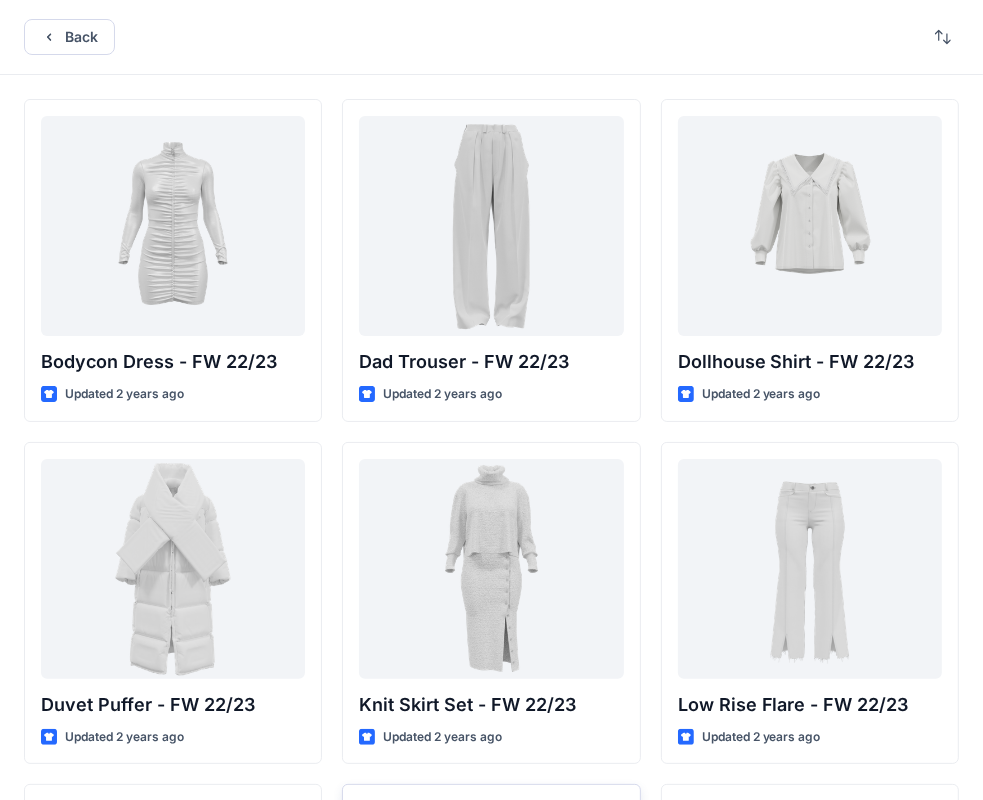 scroll, scrollTop: 0, scrollLeft: 0, axis: both 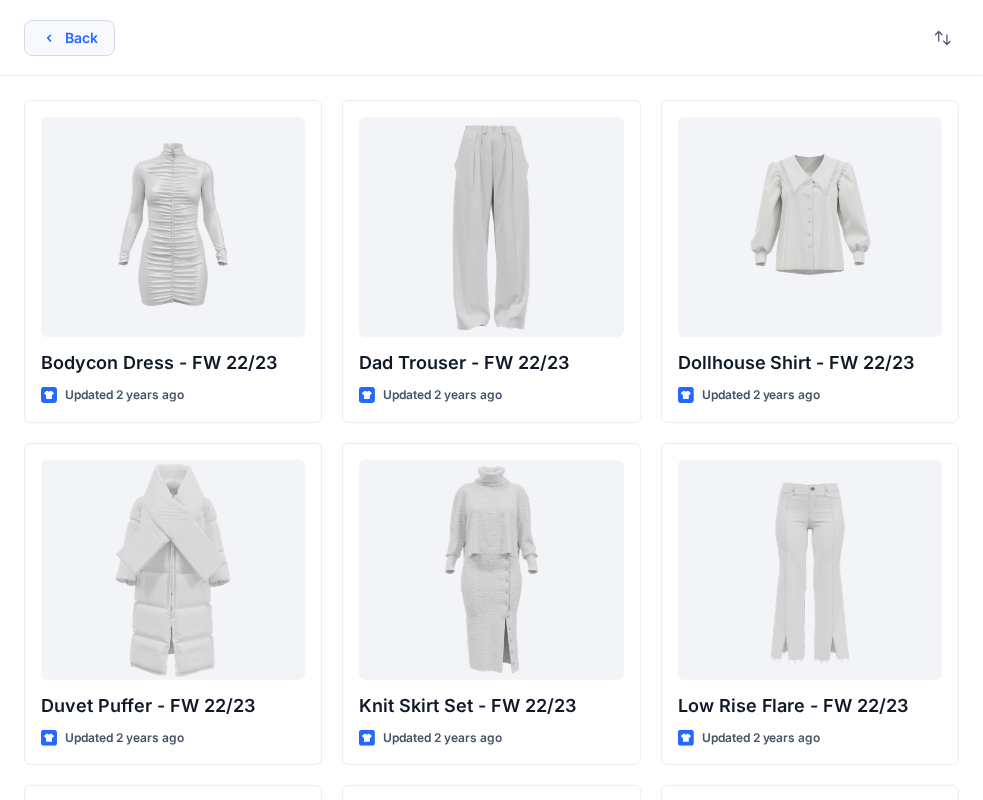 click on "Back" at bounding box center (69, 38) 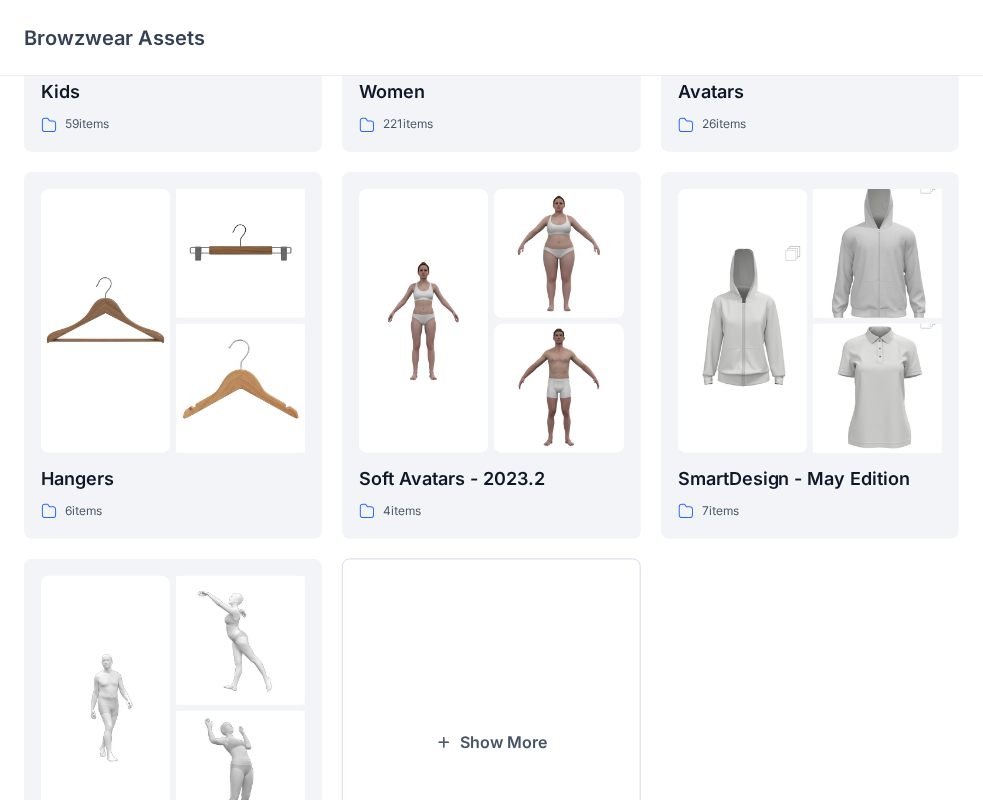 scroll, scrollTop: 296, scrollLeft: 0, axis: vertical 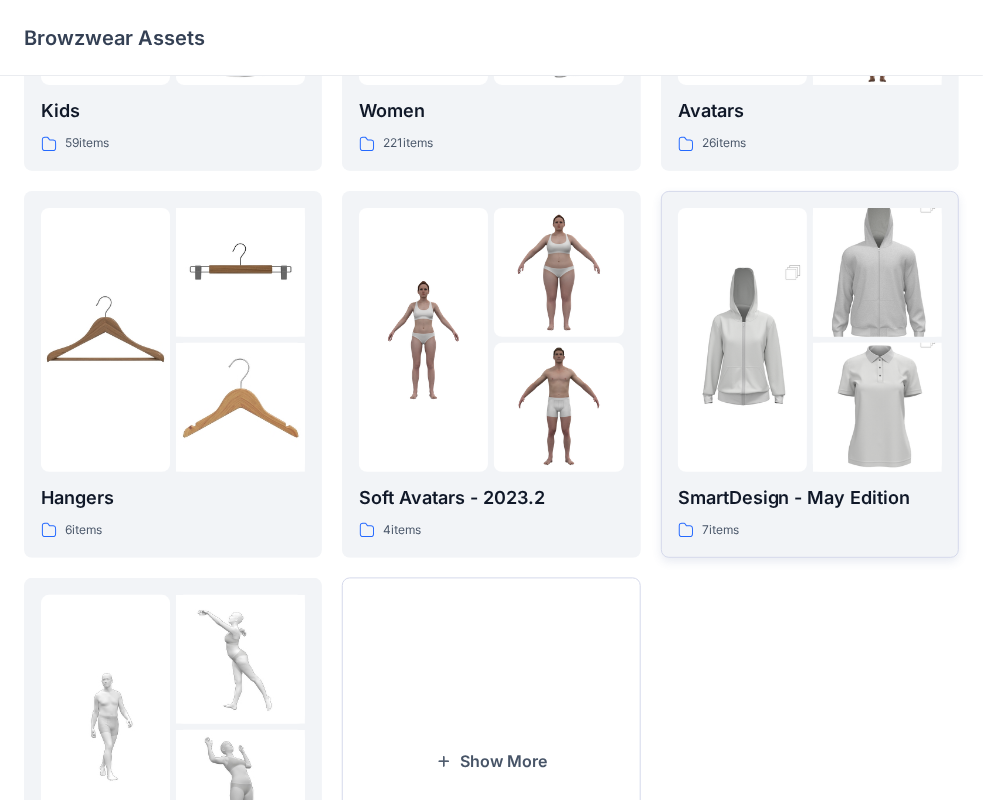 click at bounding box center [877, 273] 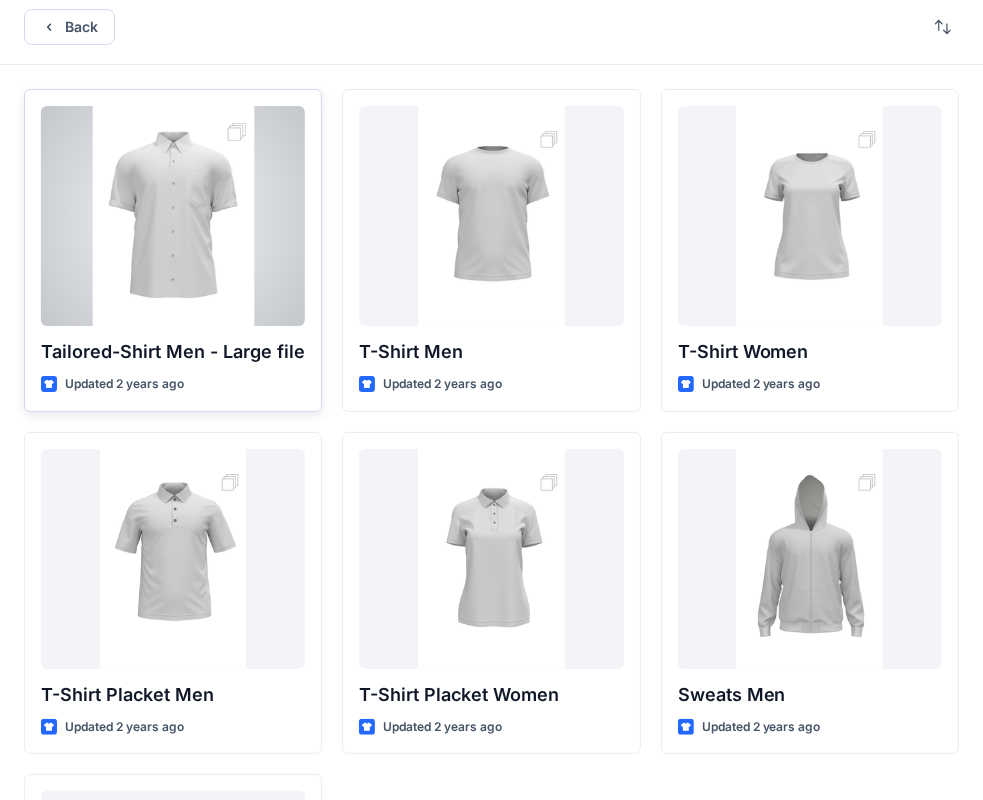 scroll, scrollTop: 0, scrollLeft: 0, axis: both 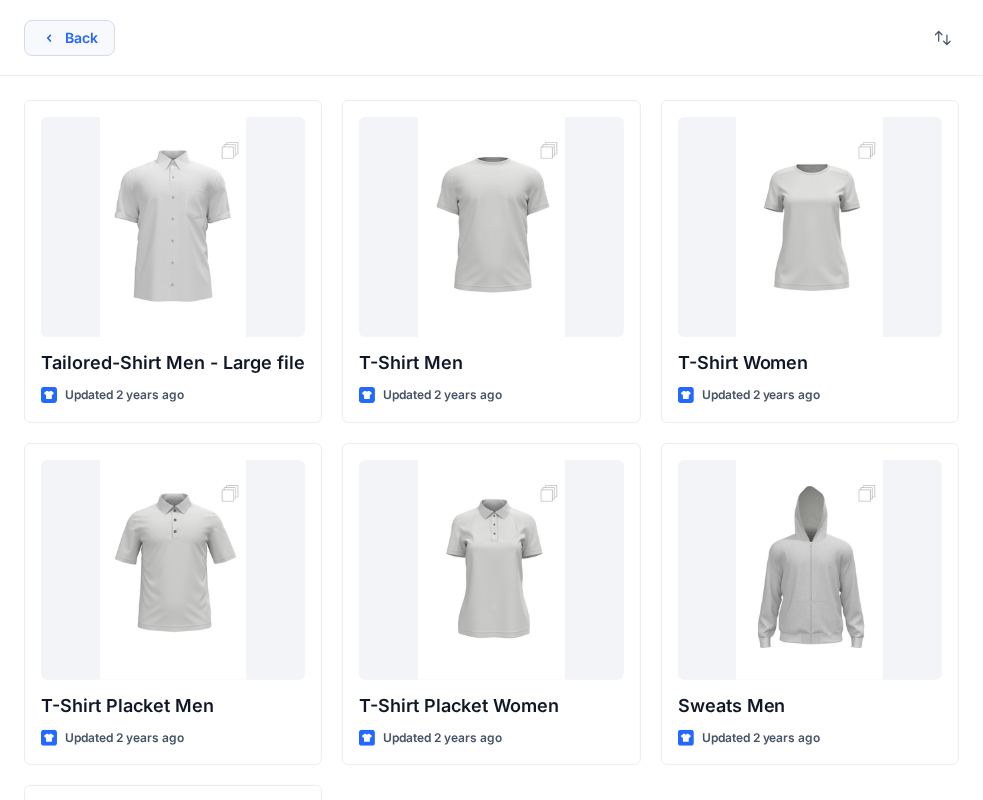 click on "Back" at bounding box center (69, 38) 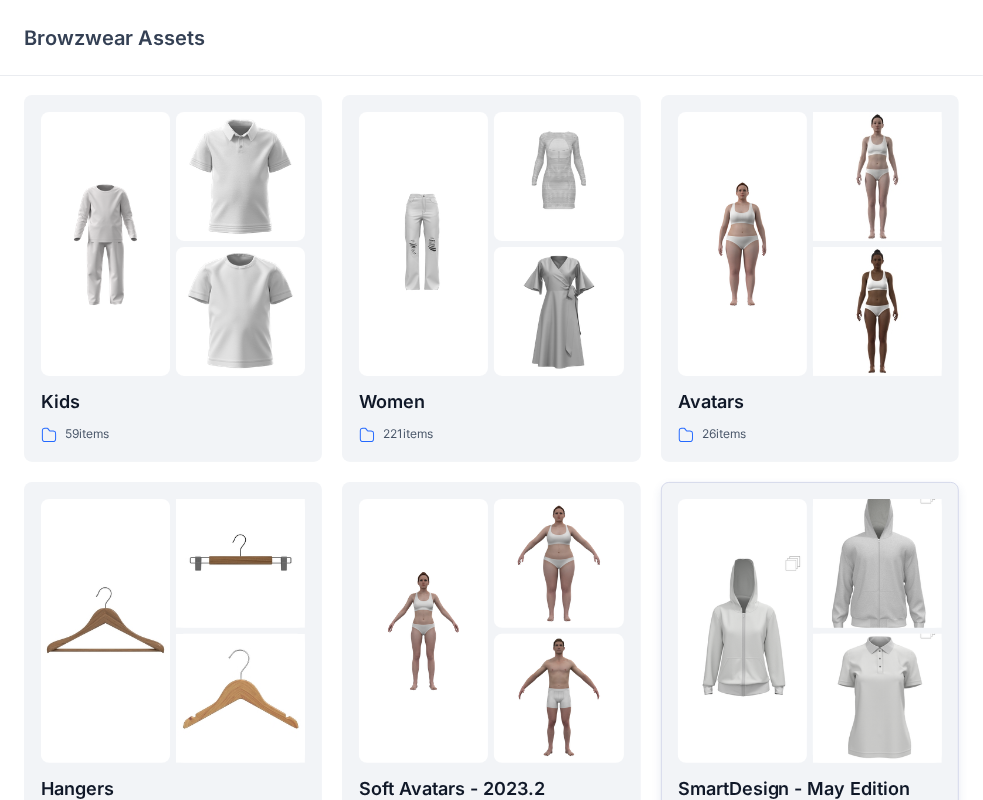 scroll, scrollTop: 0, scrollLeft: 0, axis: both 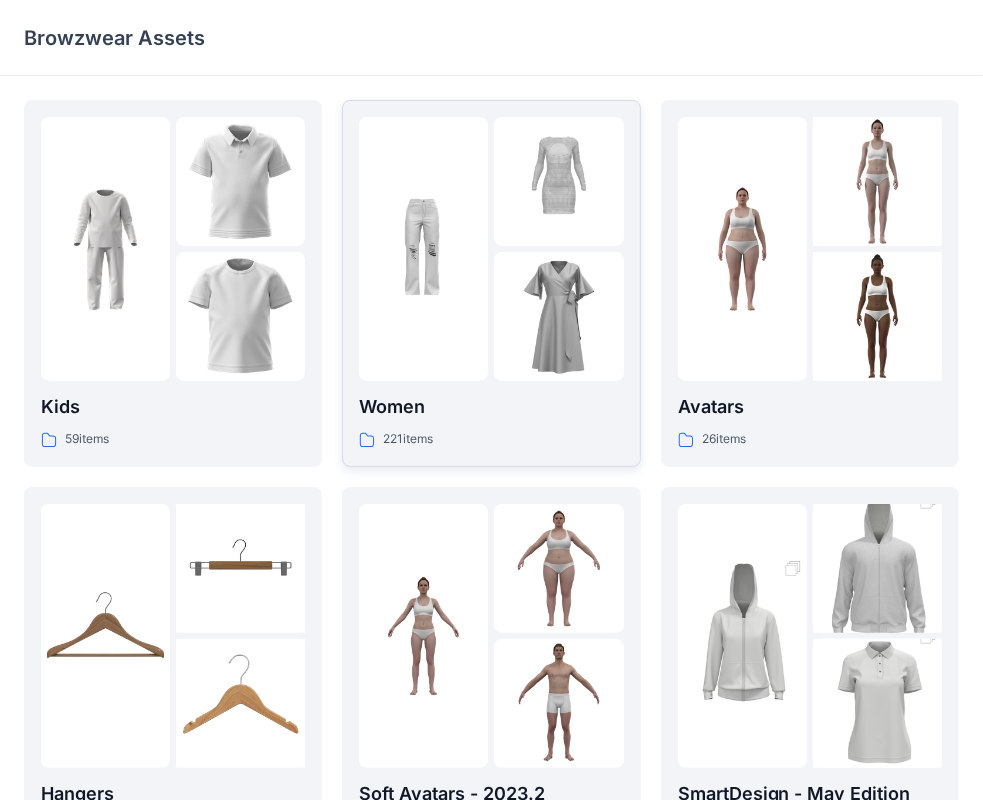 click at bounding box center (558, 316) 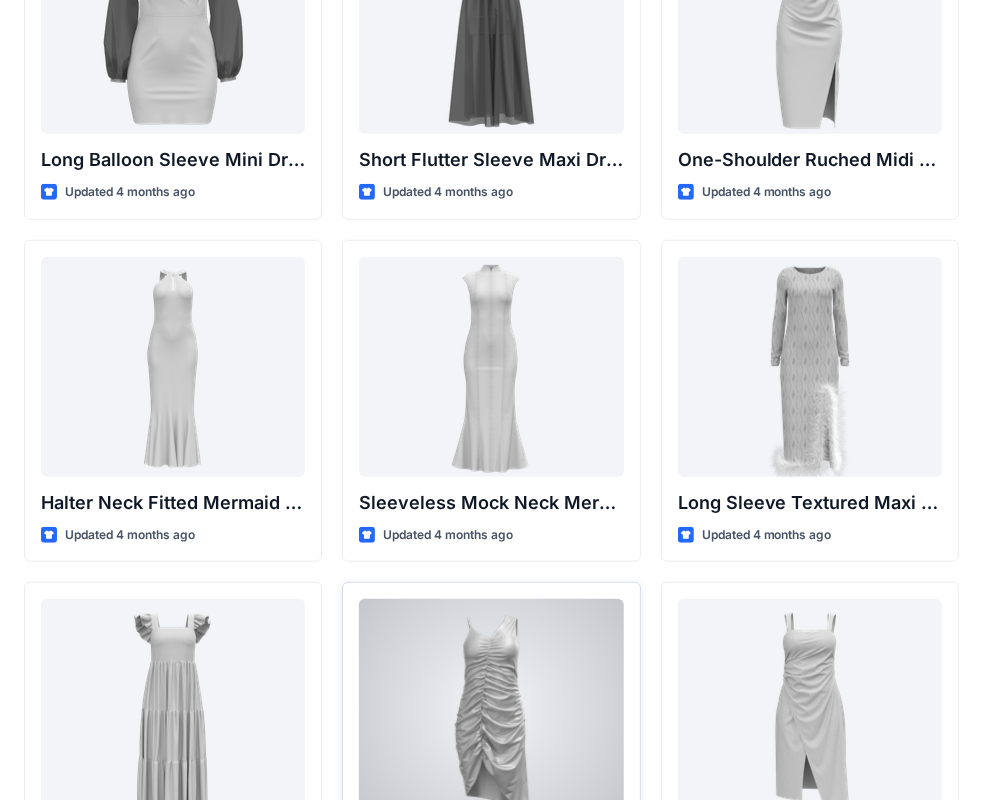 scroll, scrollTop: 800, scrollLeft: 0, axis: vertical 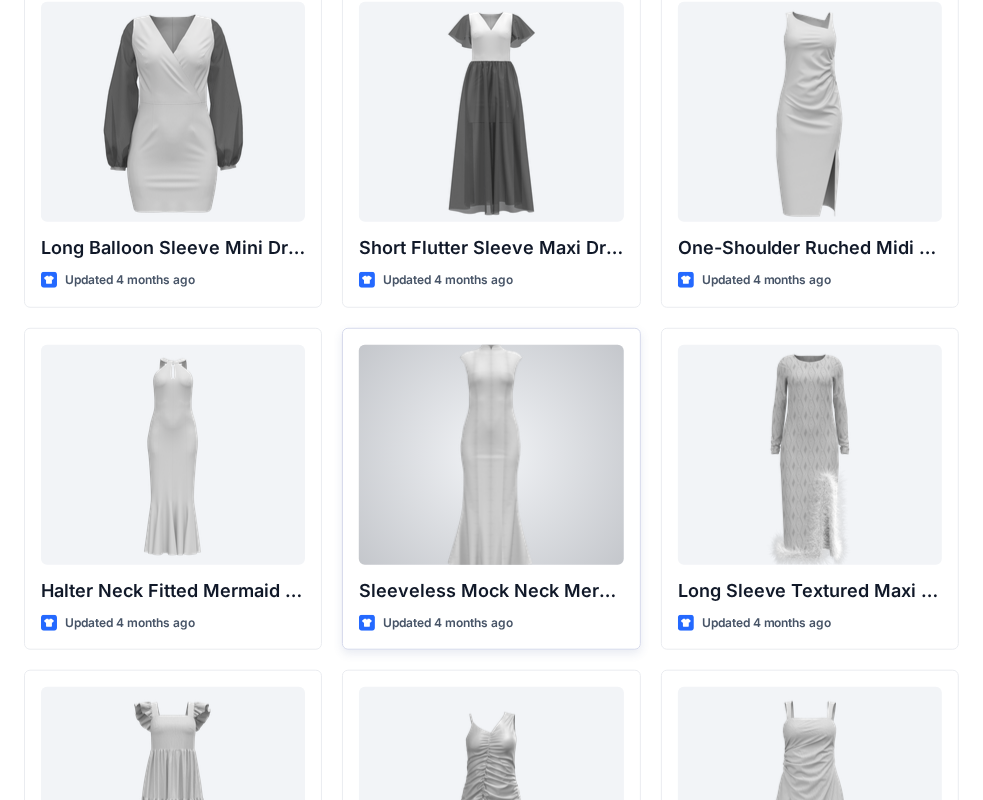 click at bounding box center [491, 455] 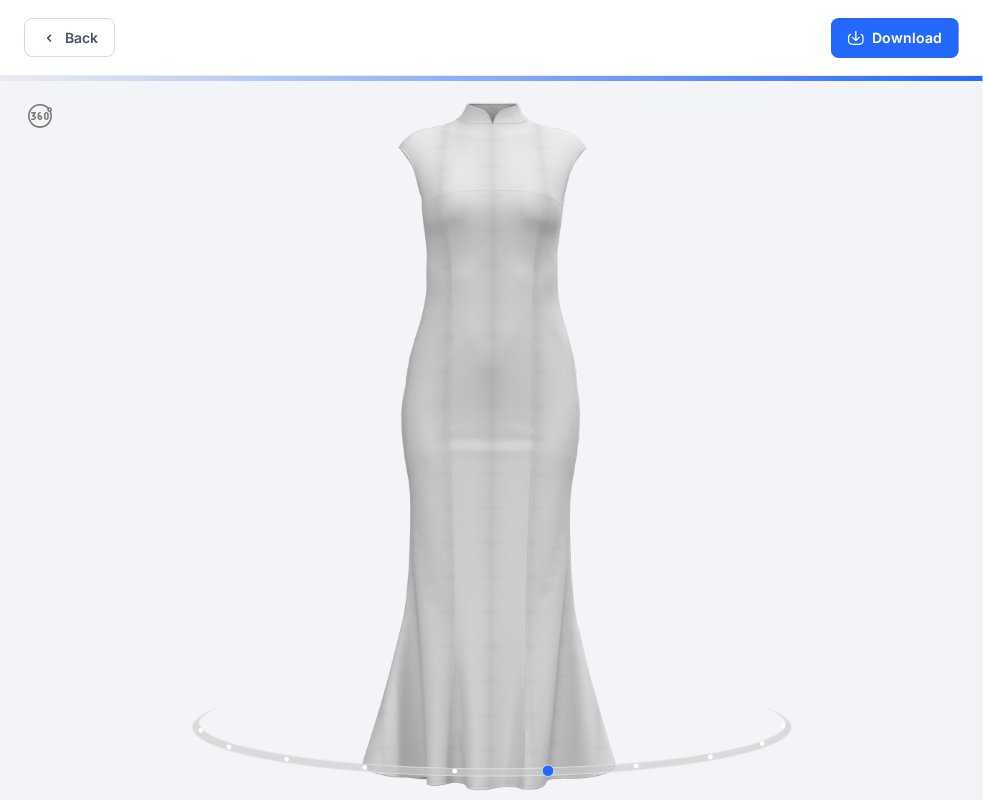 drag, startPoint x: 445, startPoint y: 396, endPoint x: 549, endPoint y: 396, distance: 104 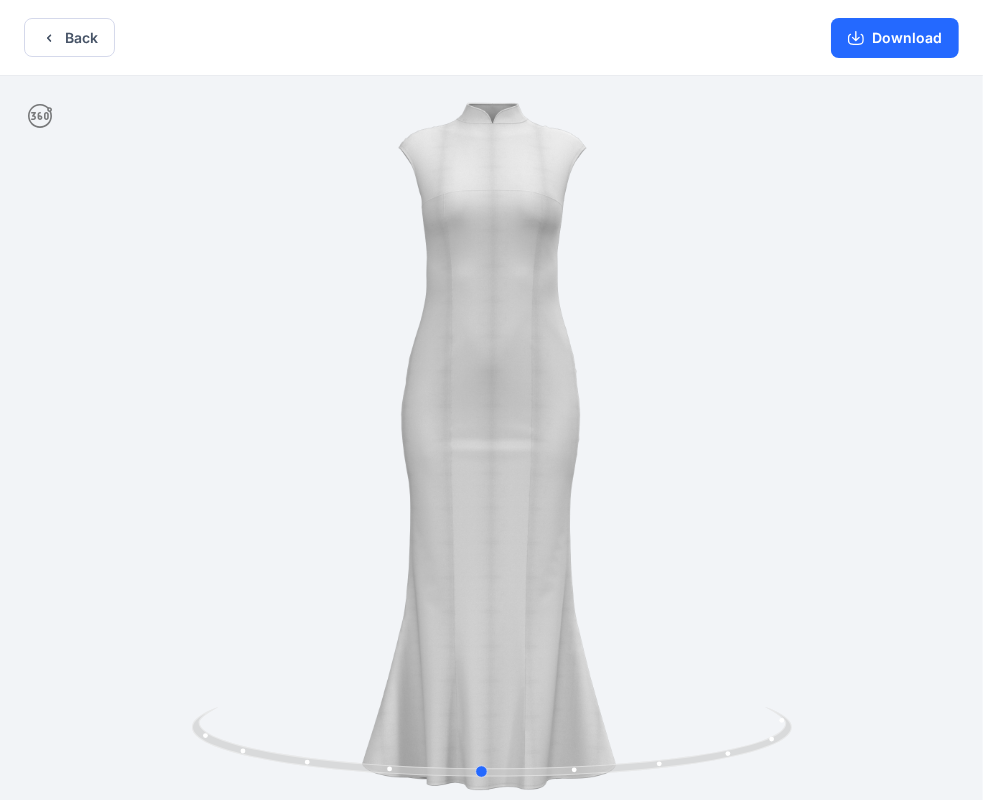 drag, startPoint x: 500, startPoint y: 364, endPoint x: 959, endPoint y: 395, distance: 460.04565 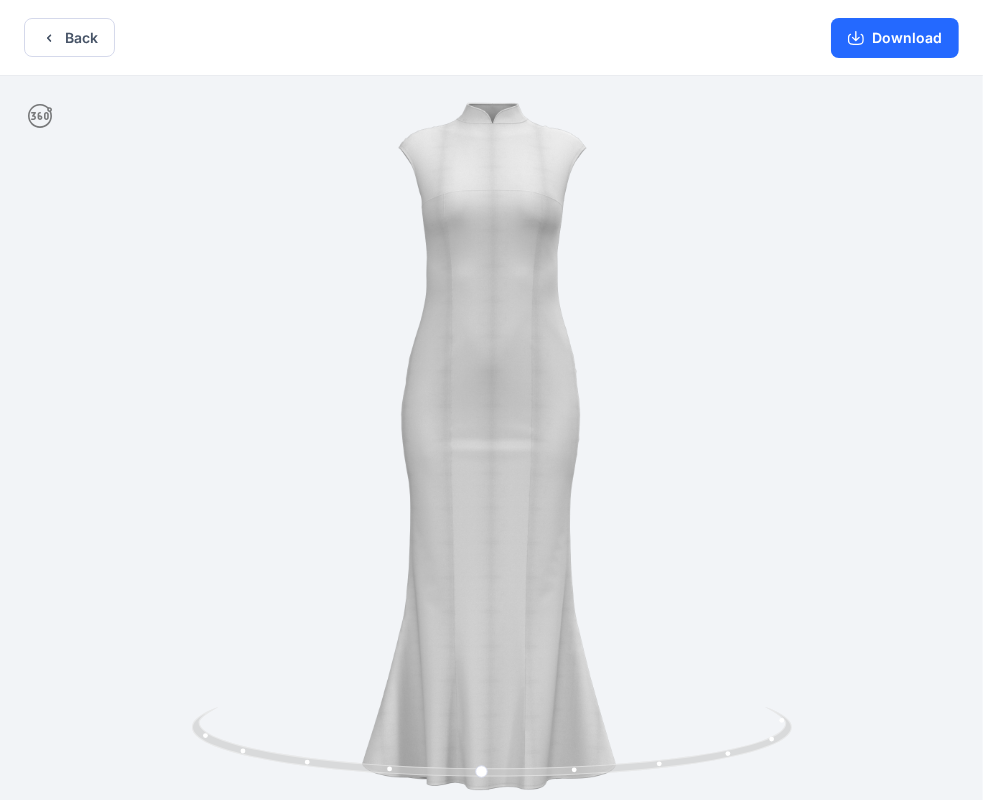 click on "Download" at bounding box center [895, 37] 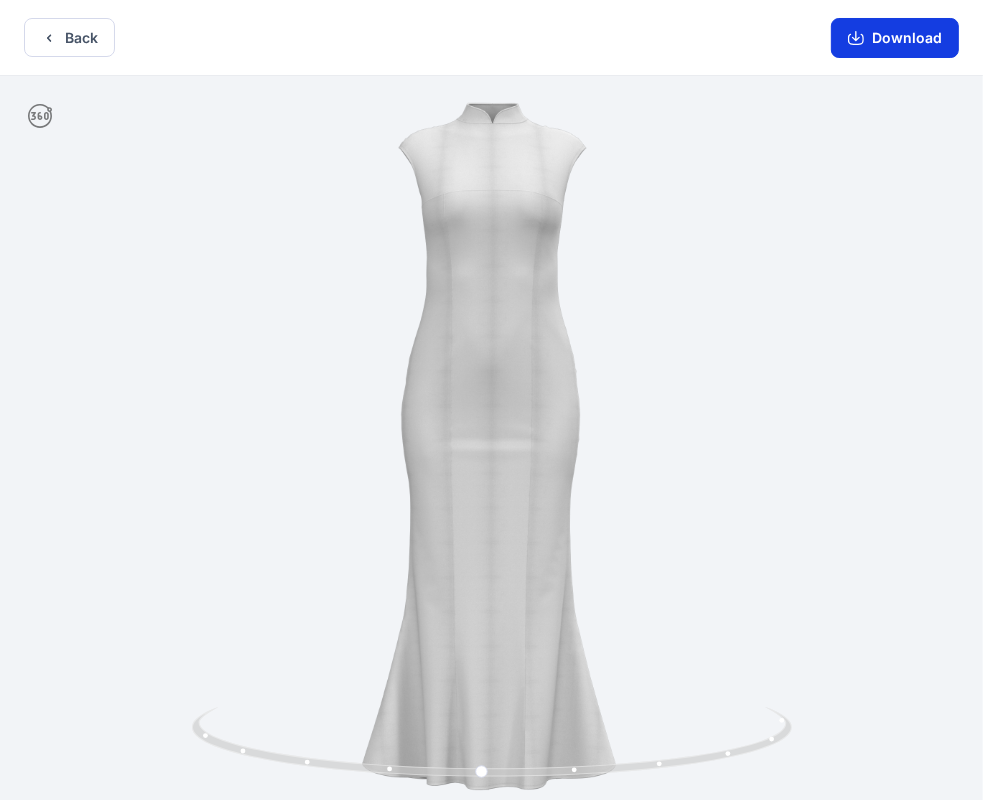click on "Download" at bounding box center (895, 38) 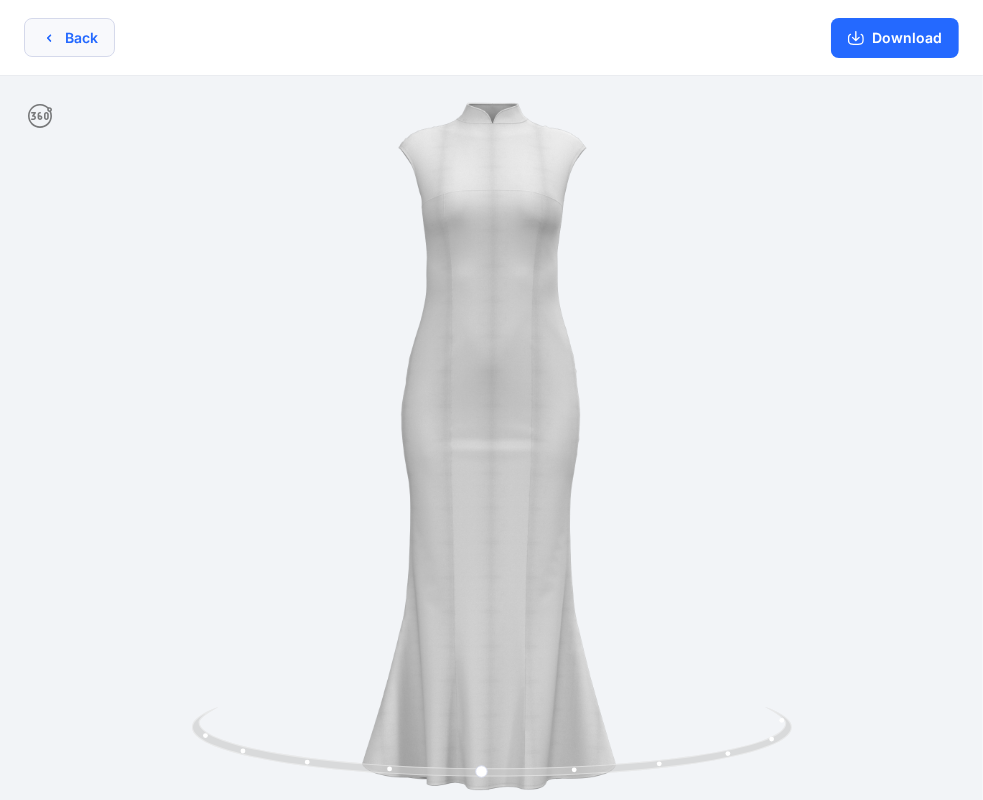 click on "Back" at bounding box center (69, 37) 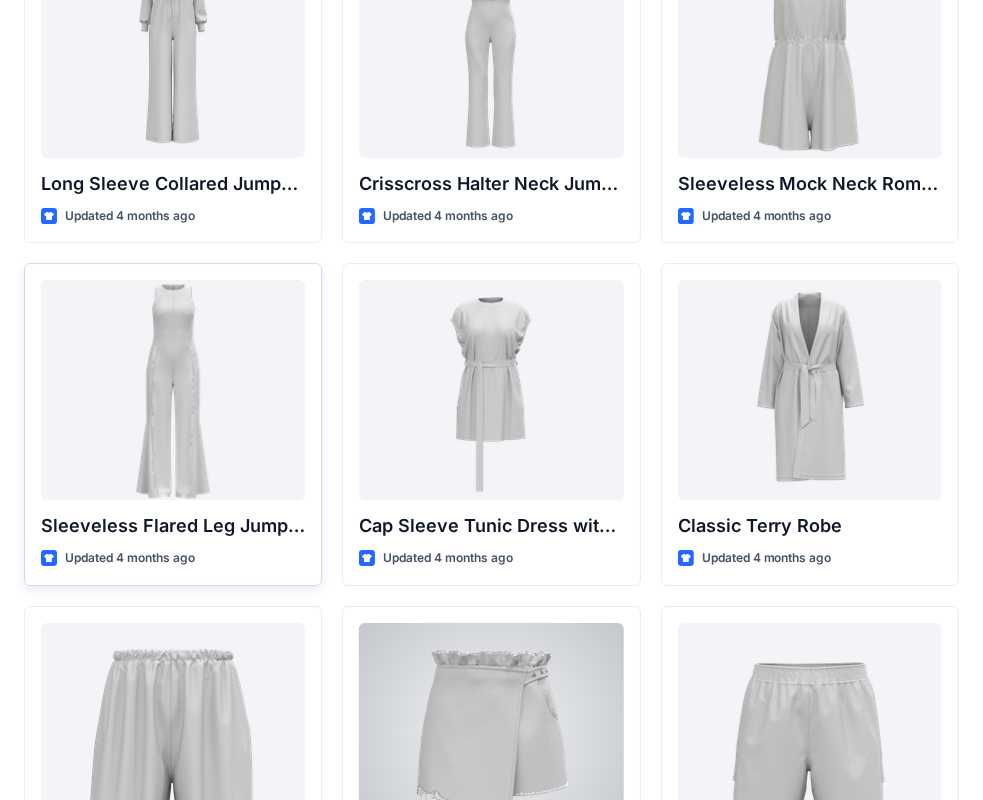 scroll, scrollTop: 4281, scrollLeft: 0, axis: vertical 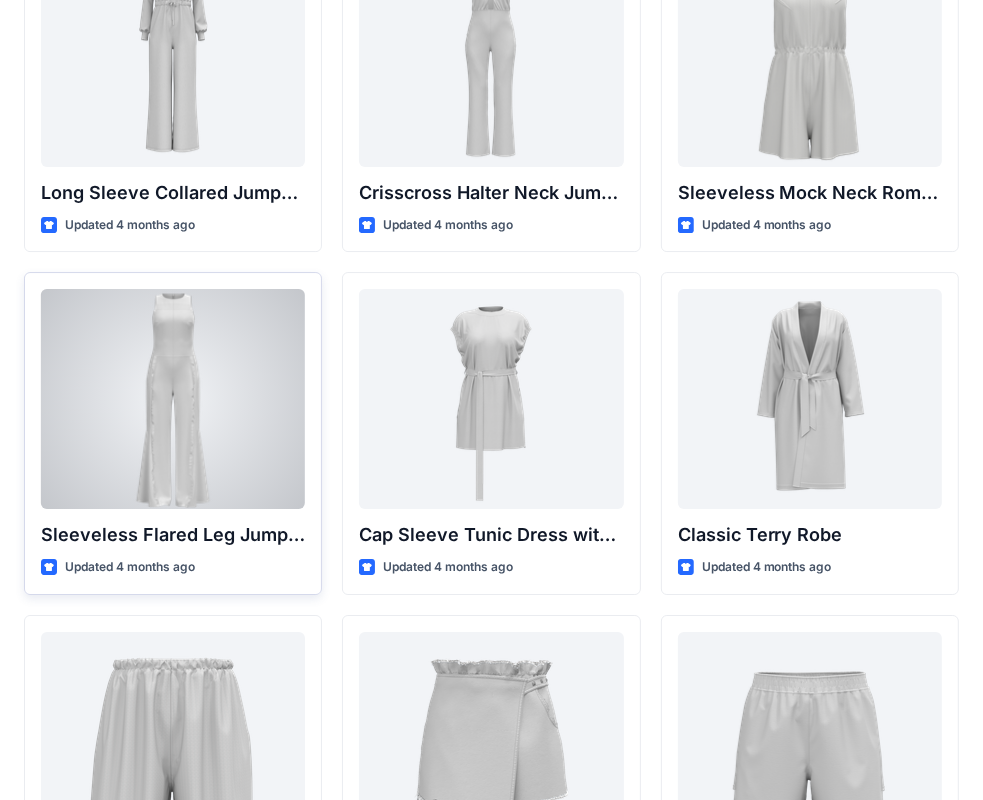 click at bounding box center (173, 399) 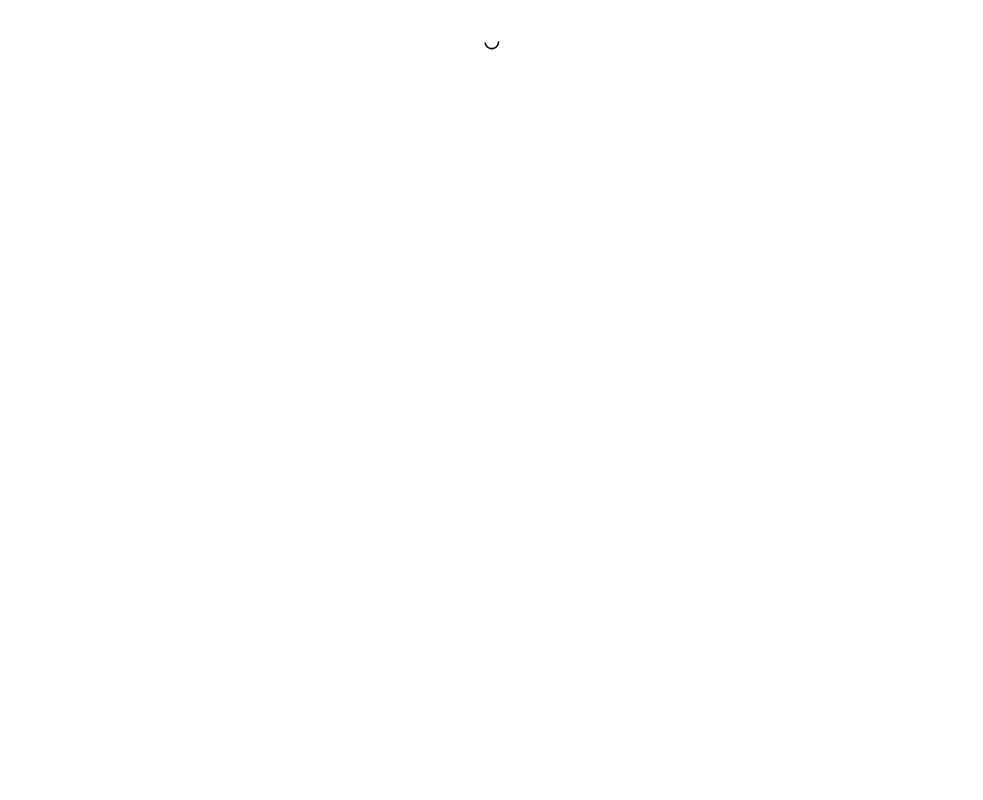 scroll, scrollTop: 0, scrollLeft: 0, axis: both 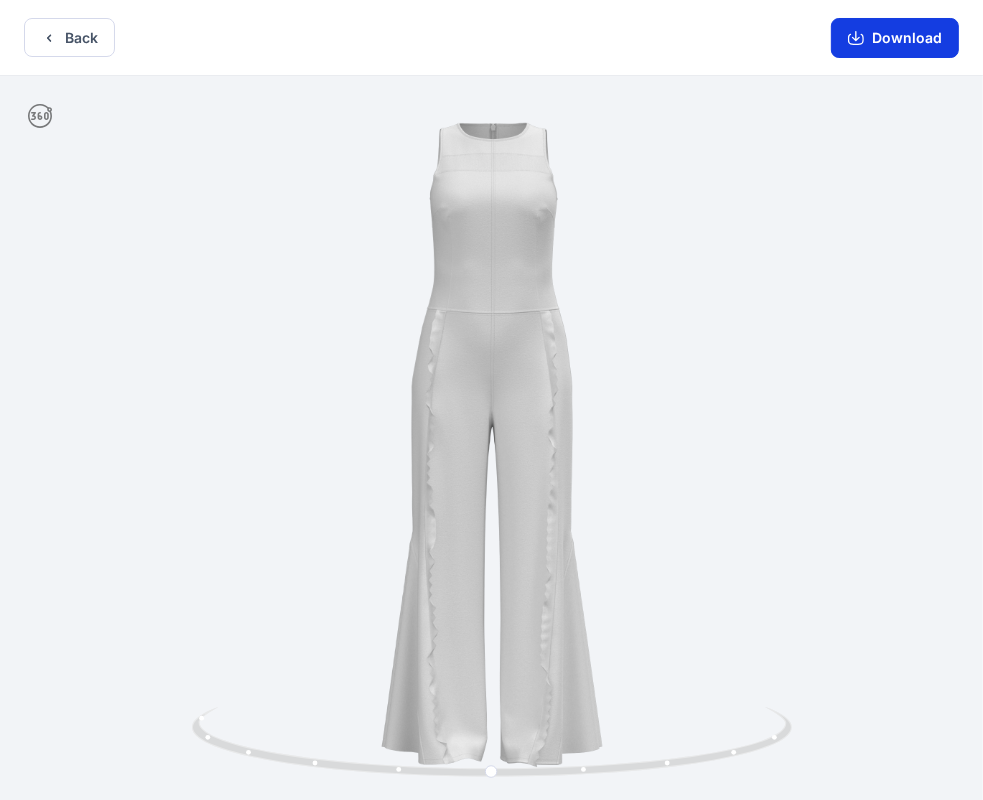 click on "Download" at bounding box center (895, 38) 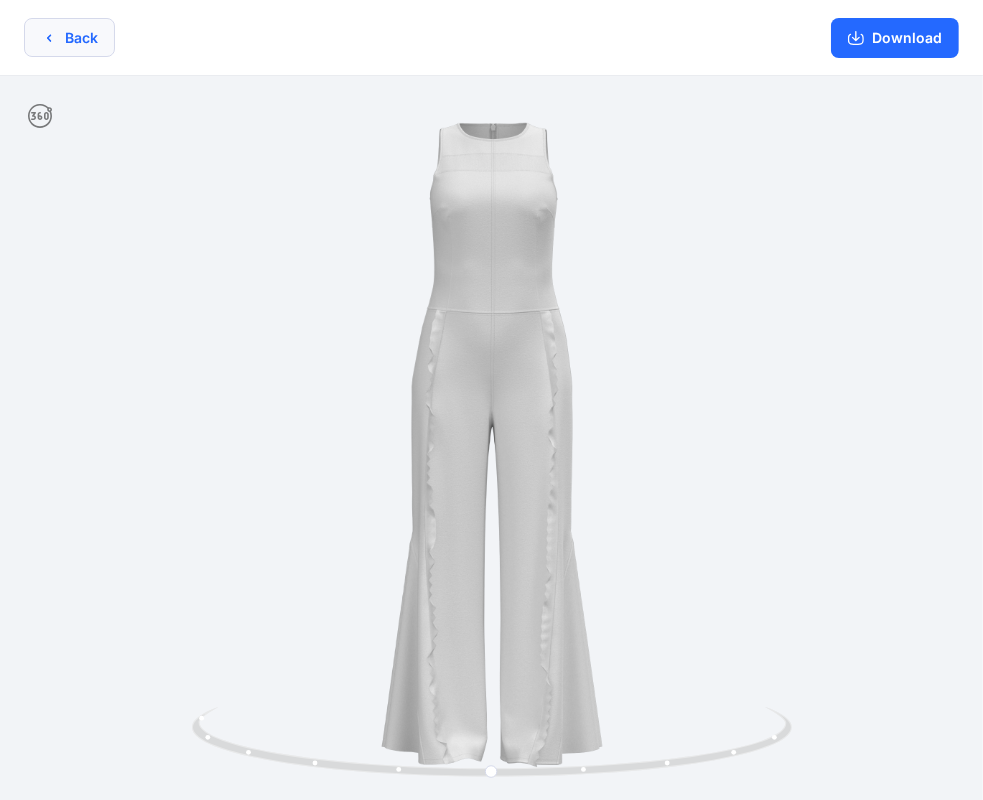 click on "Back" at bounding box center [69, 37] 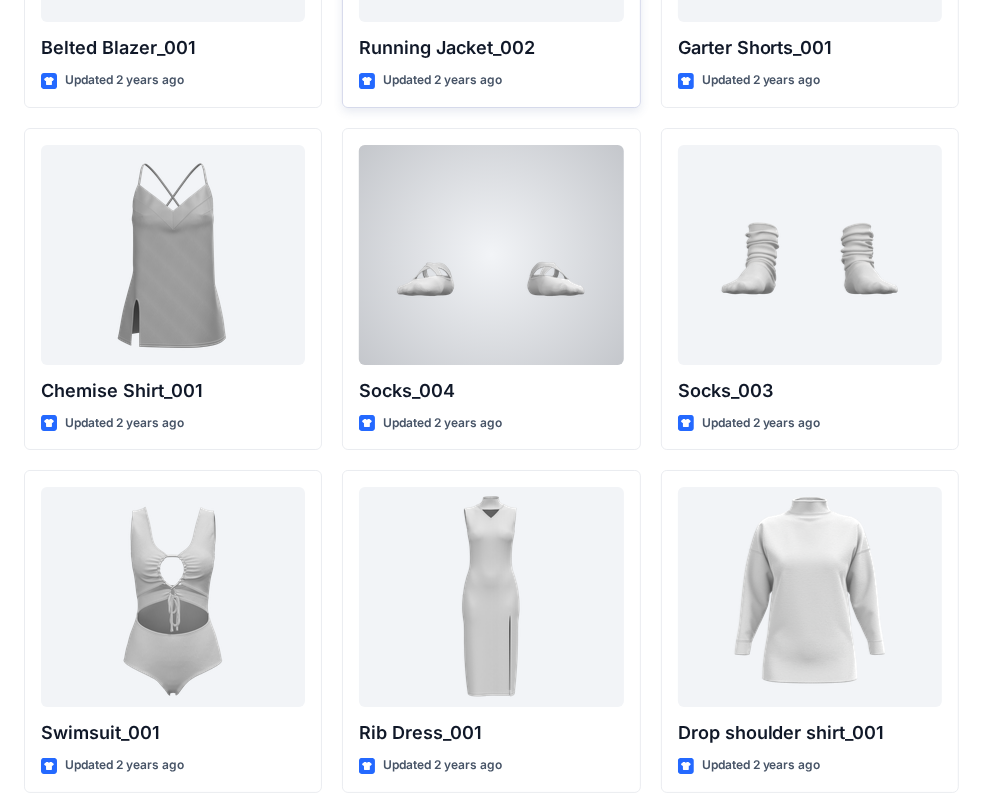 scroll, scrollTop: 24111, scrollLeft: 0, axis: vertical 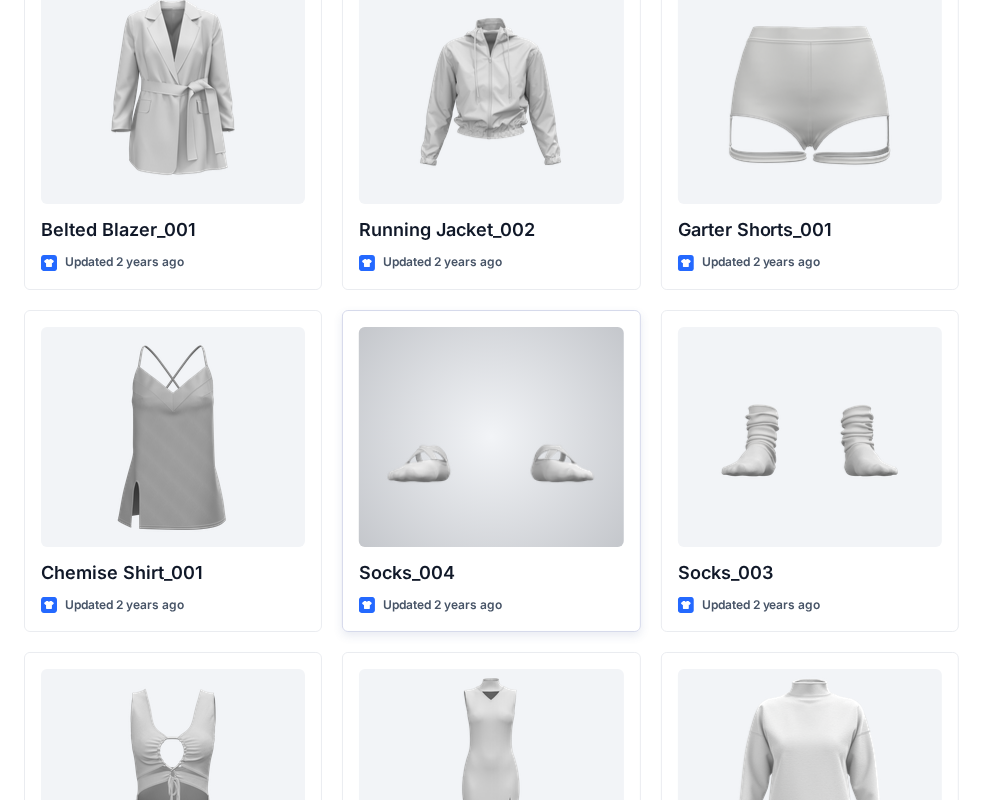 click at bounding box center [491, 437] 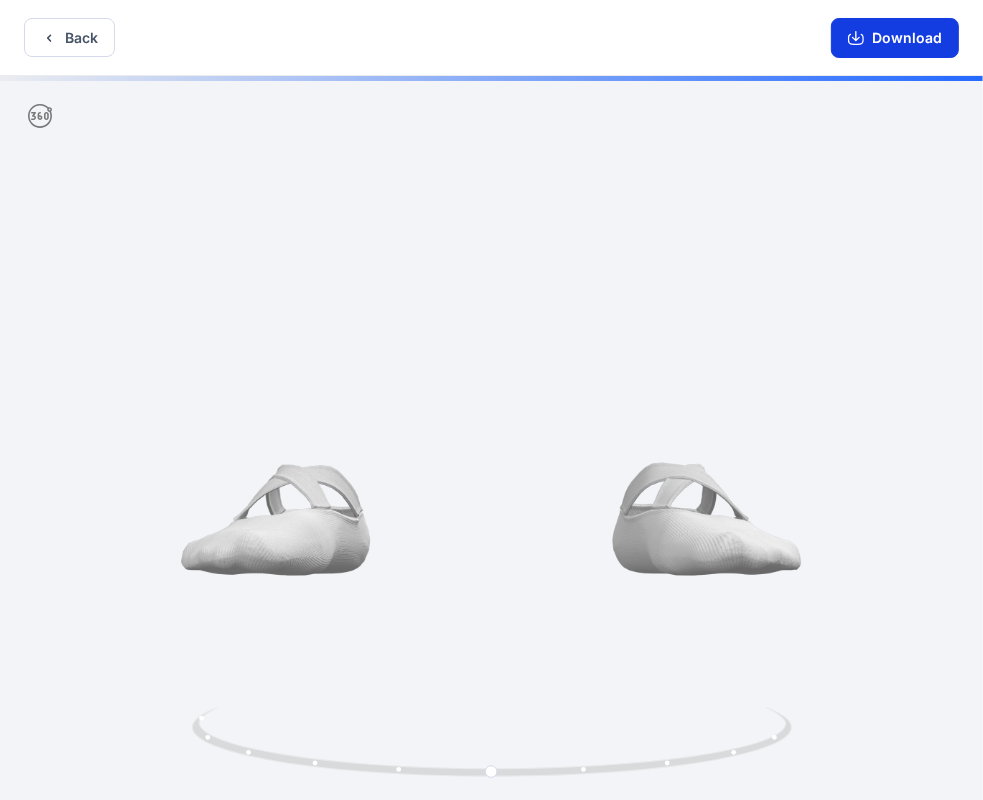 click on "Download" at bounding box center [895, 38] 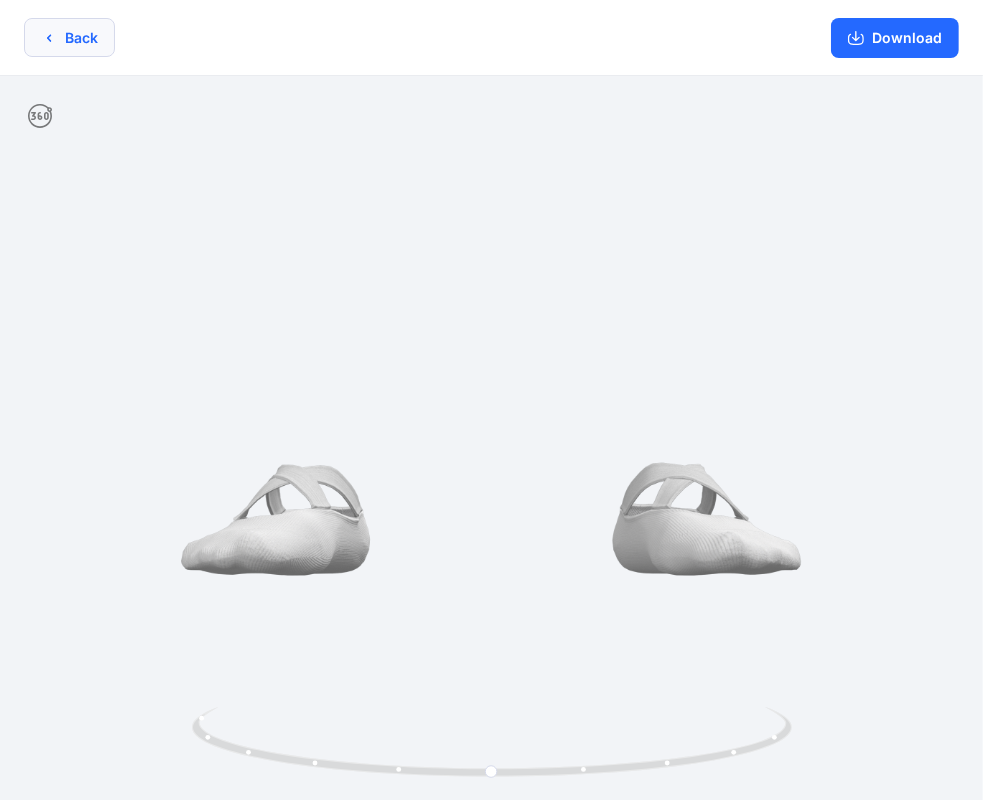 click on "Back" at bounding box center (69, 37) 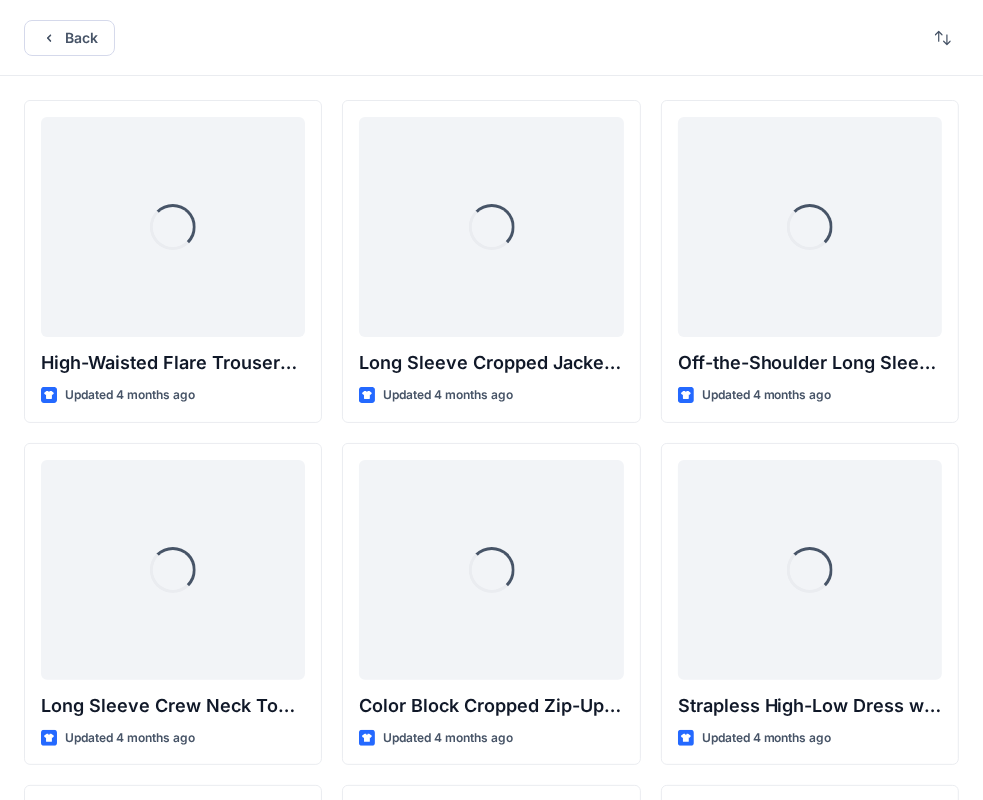 scroll, scrollTop: 24111, scrollLeft: 0, axis: vertical 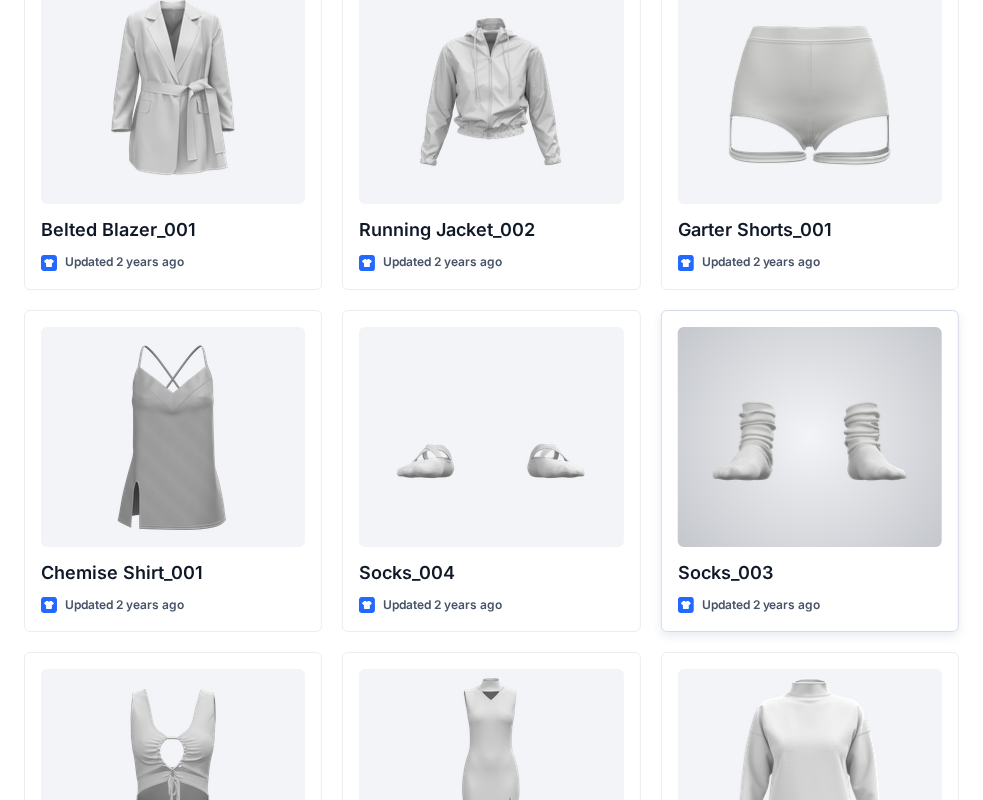 click at bounding box center (810, 437) 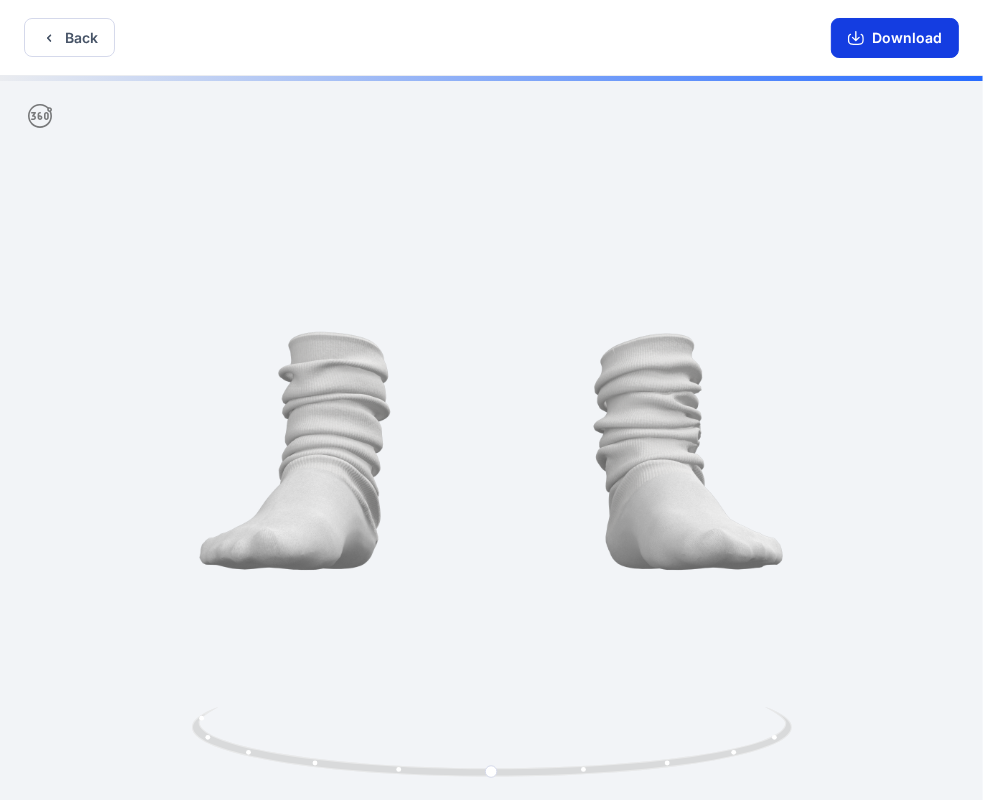 click on "Download" at bounding box center (895, 38) 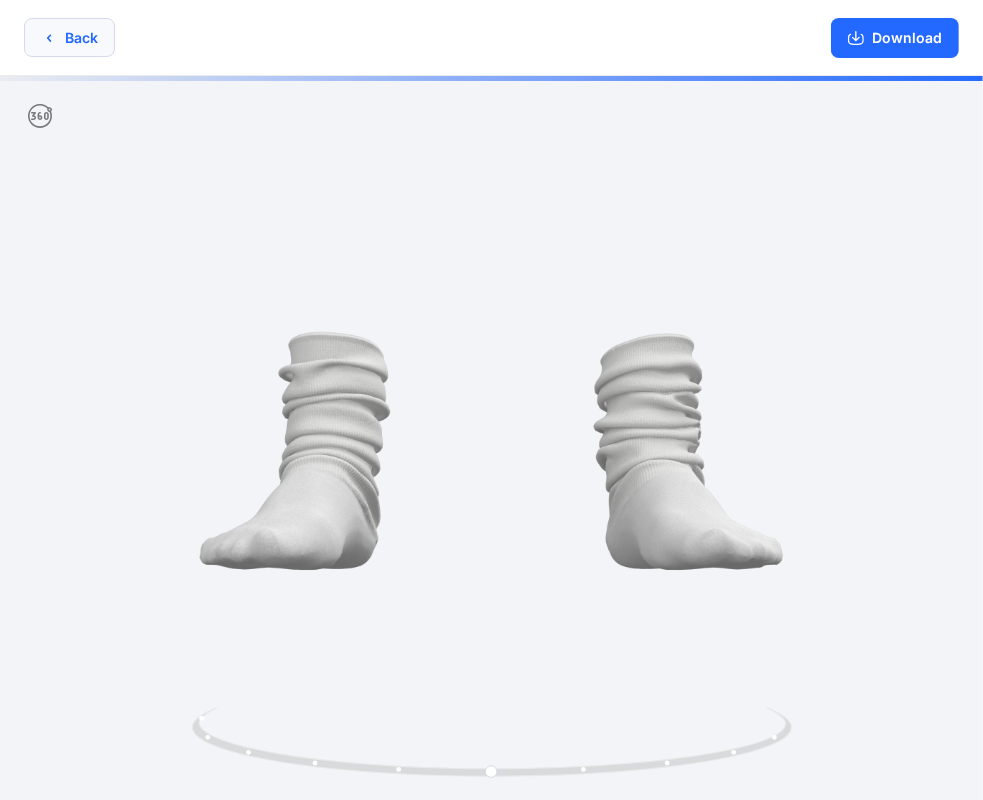 click on "Back" at bounding box center (69, 37) 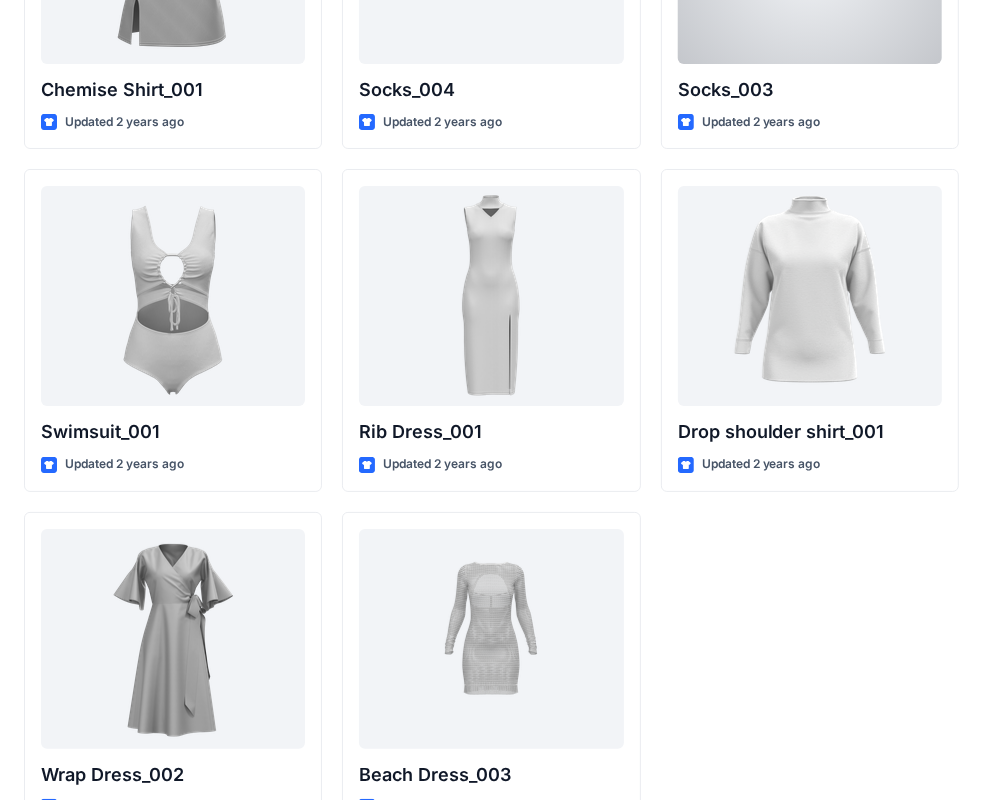 scroll, scrollTop: 24623, scrollLeft: 0, axis: vertical 